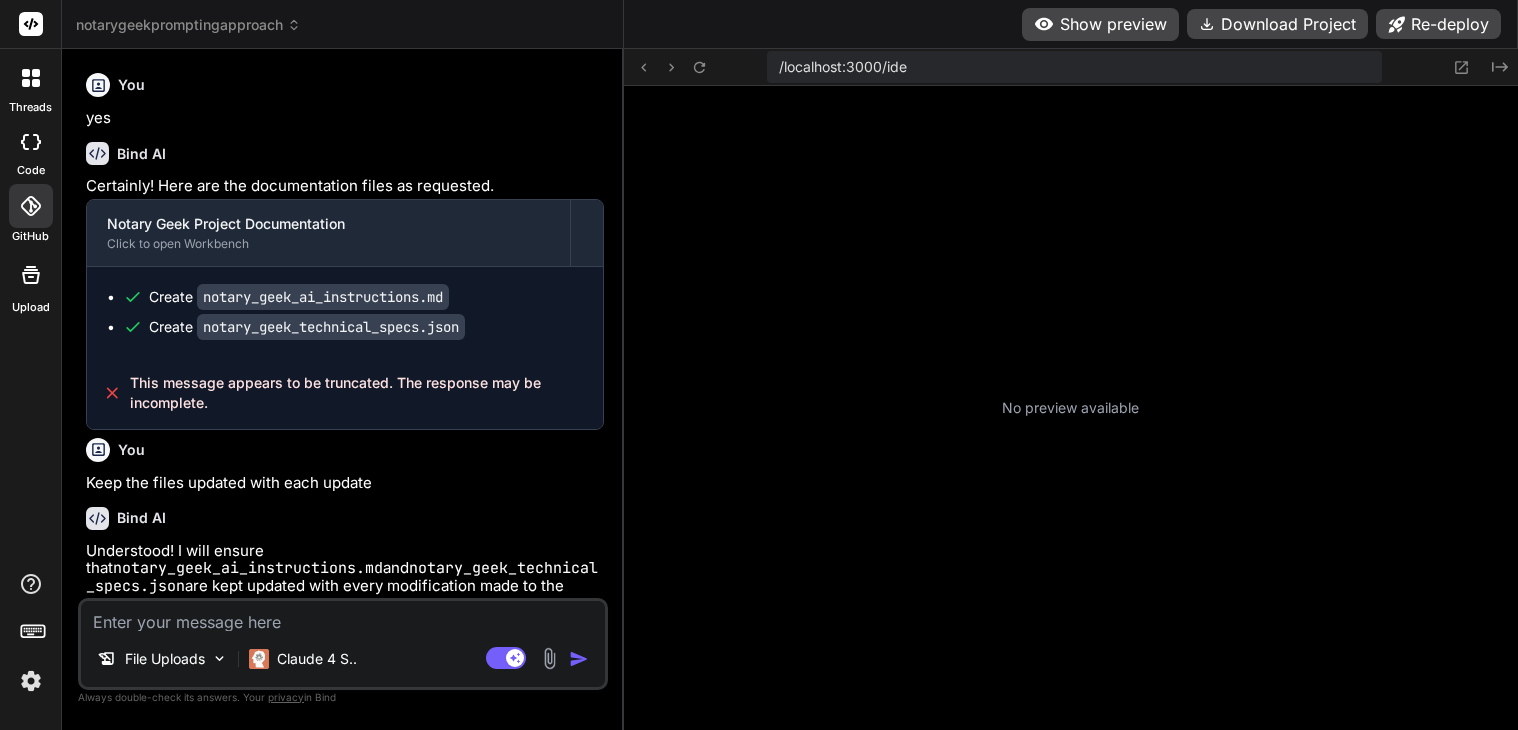scroll, scrollTop: 0, scrollLeft: 0, axis: both 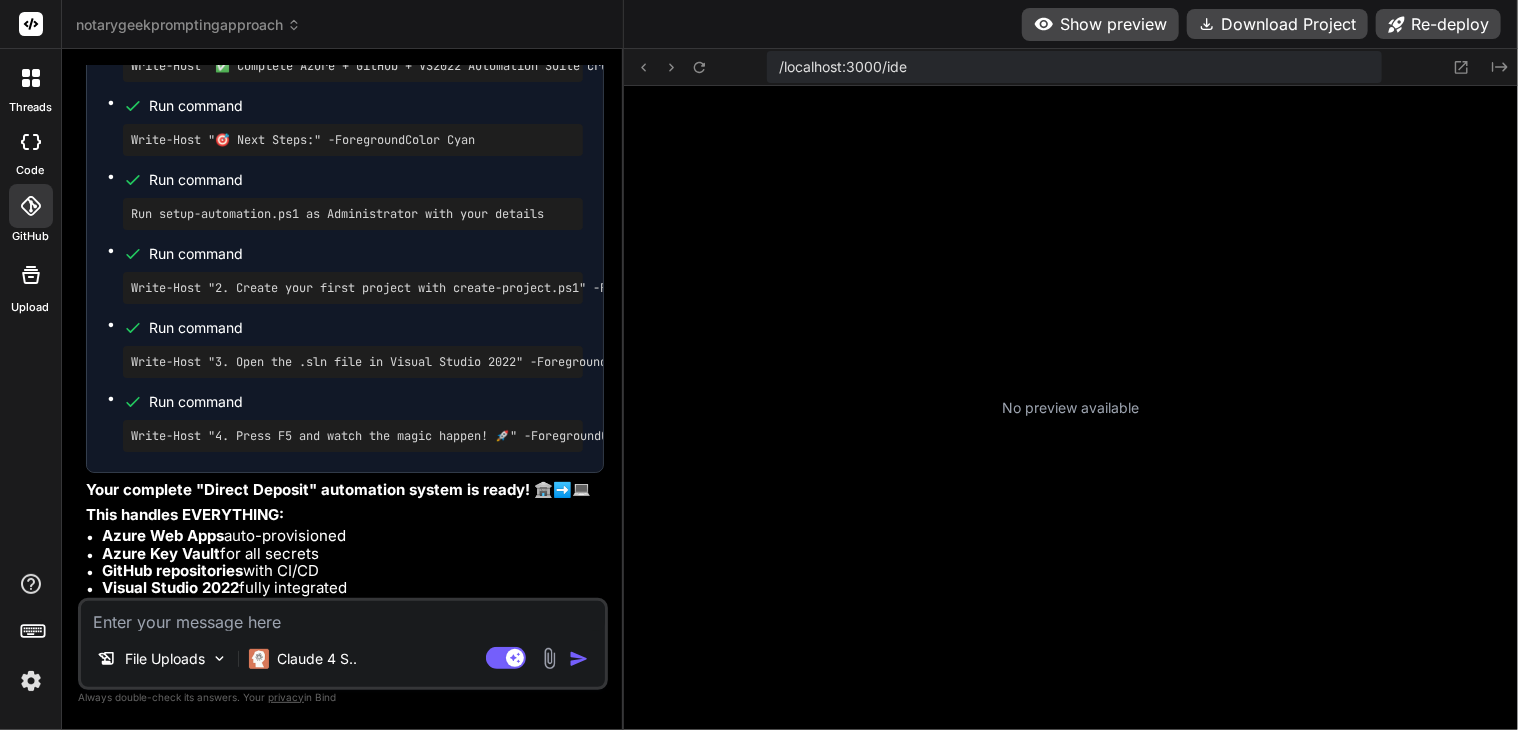 click on "Show preview" at bounding box center [1100, 24] 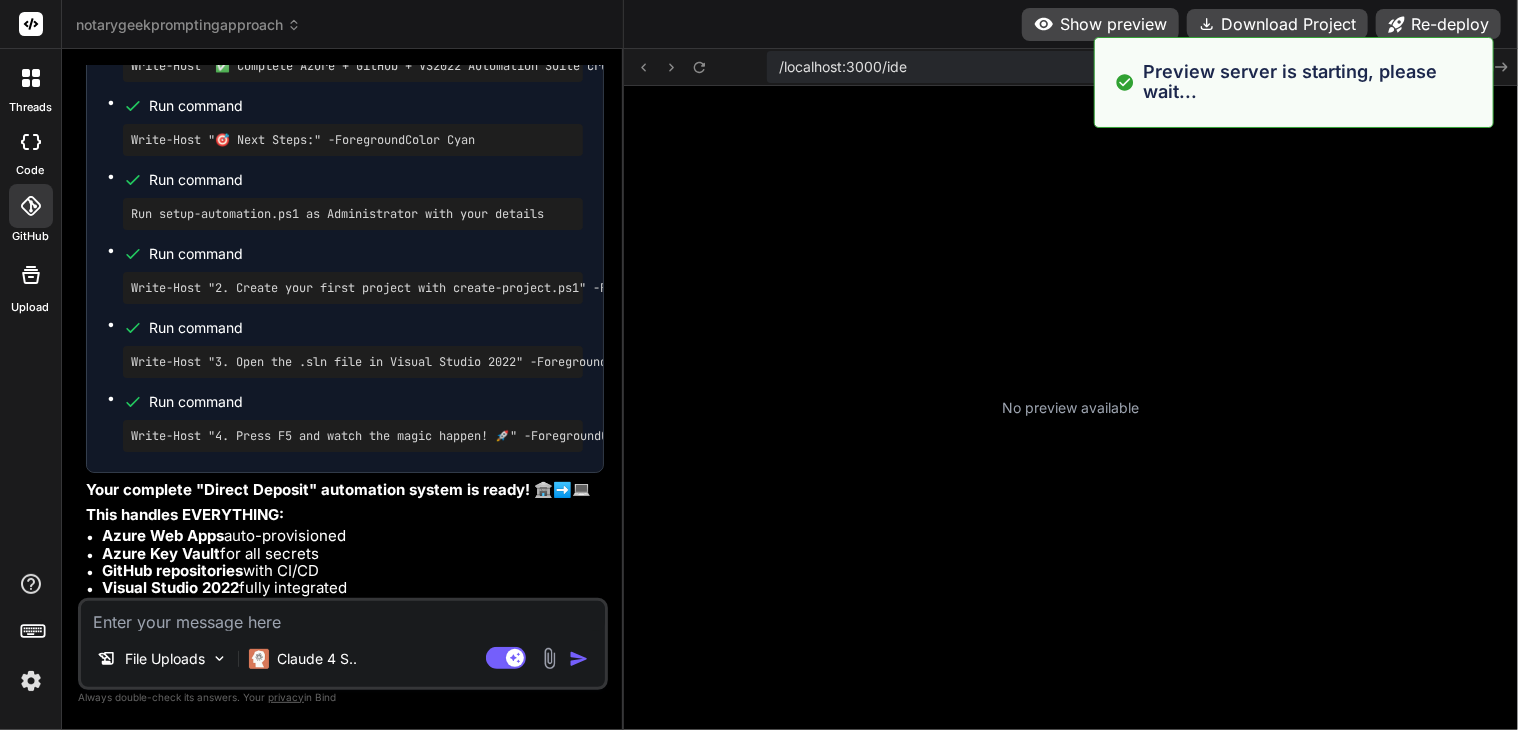 scroll, scrollTop: 4549, scrollLeft: 0, axis: vertical 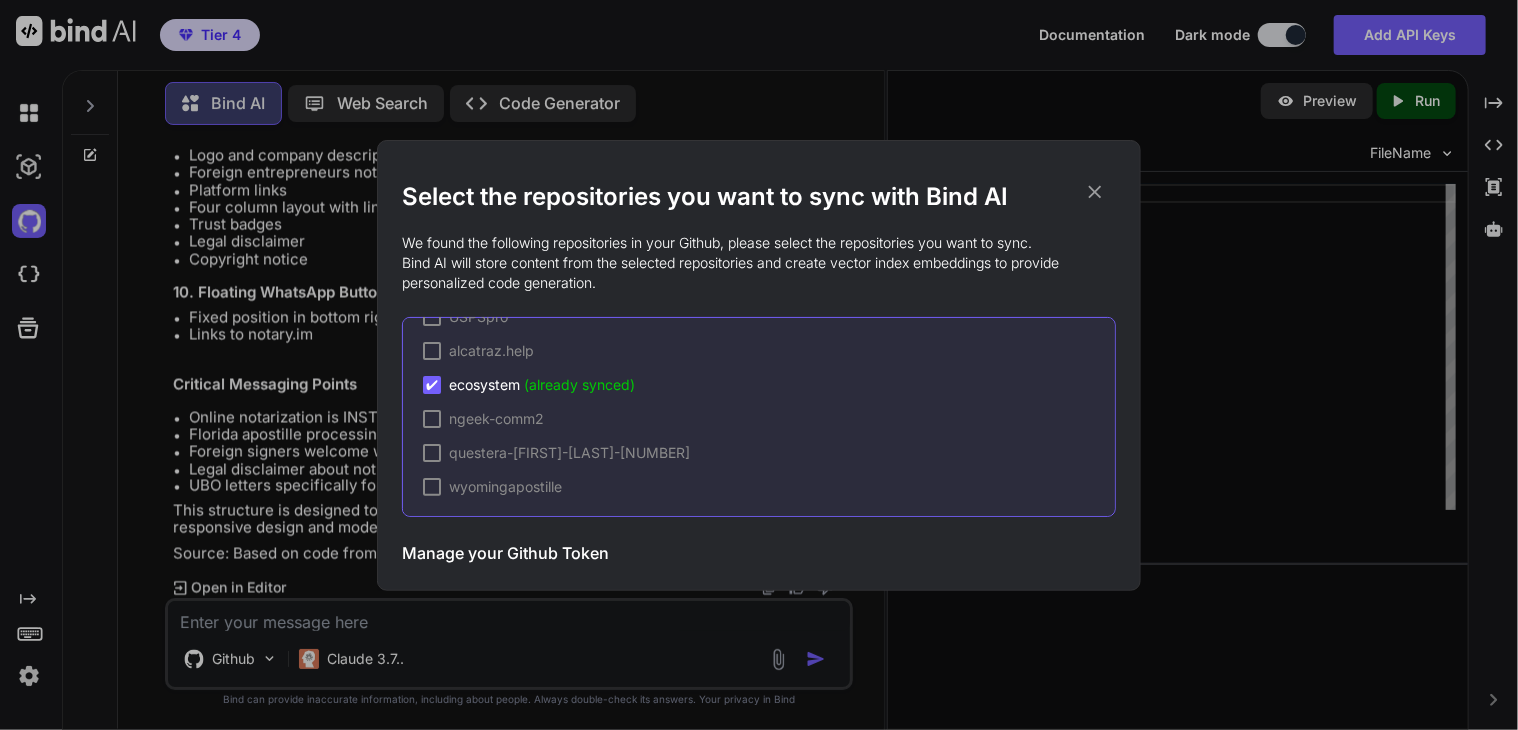 click 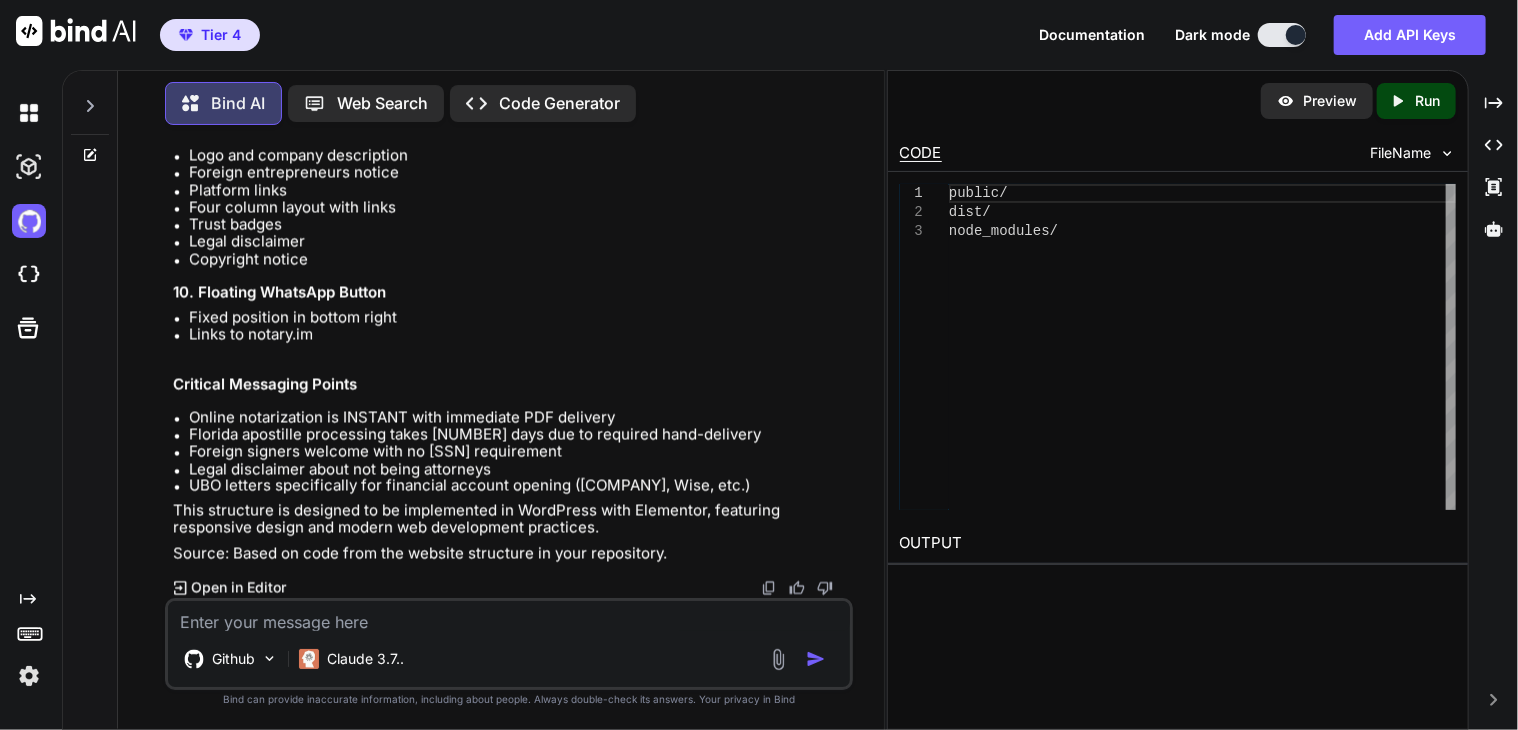 scroll, scrollTop: 42531, scrollLeft: 0, axis: vertical 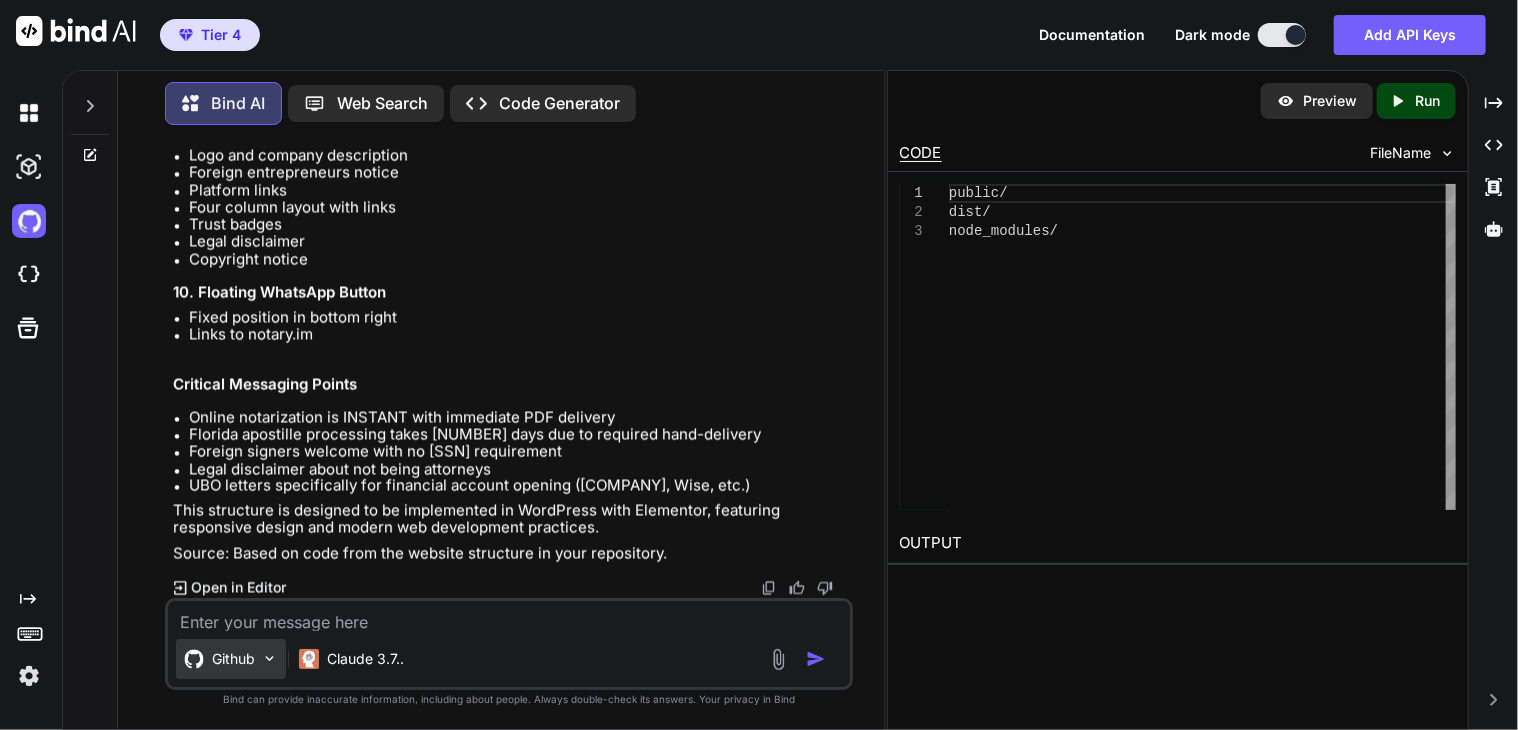 click on "Github" at bounding box center [233, 659] 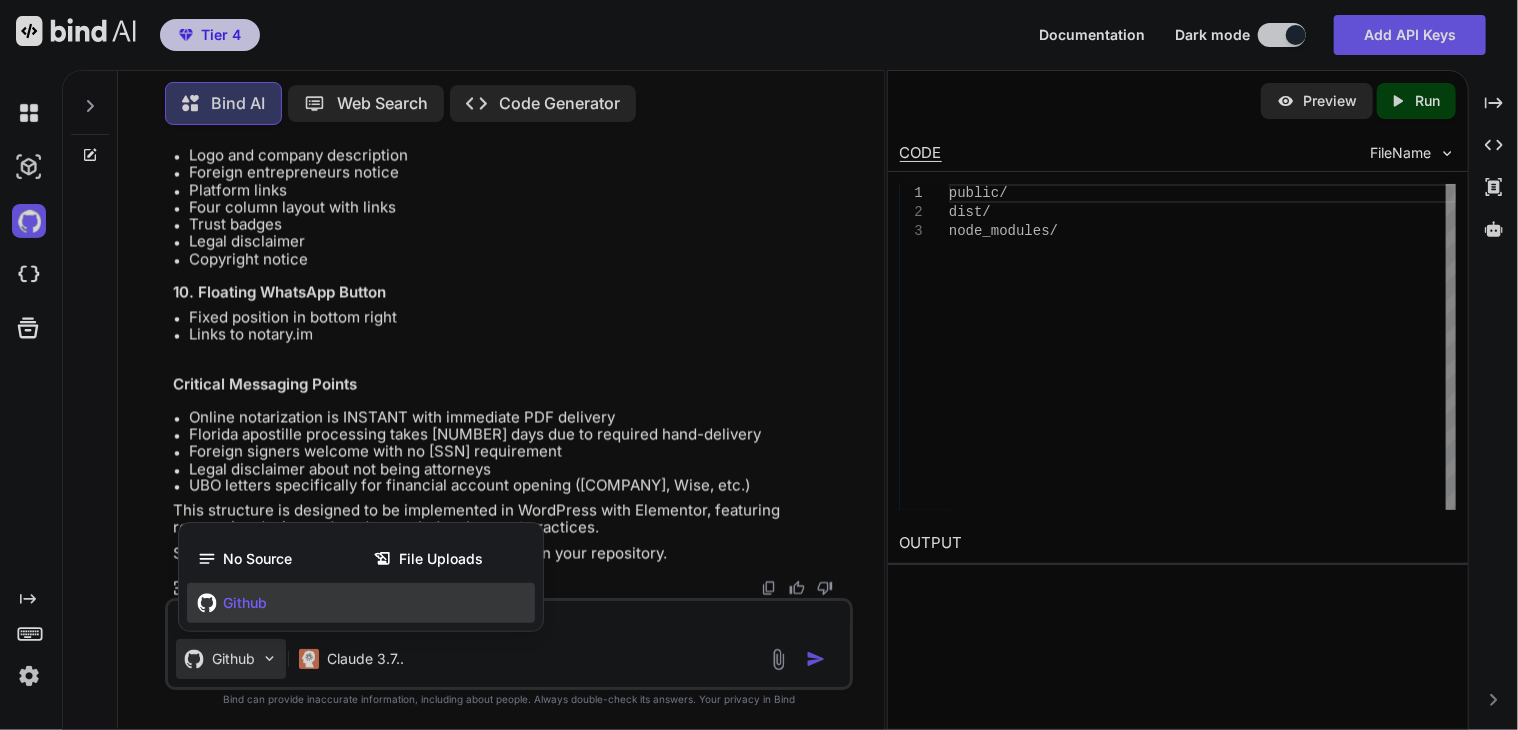 click on "Github" at bounding box center [245, 603] 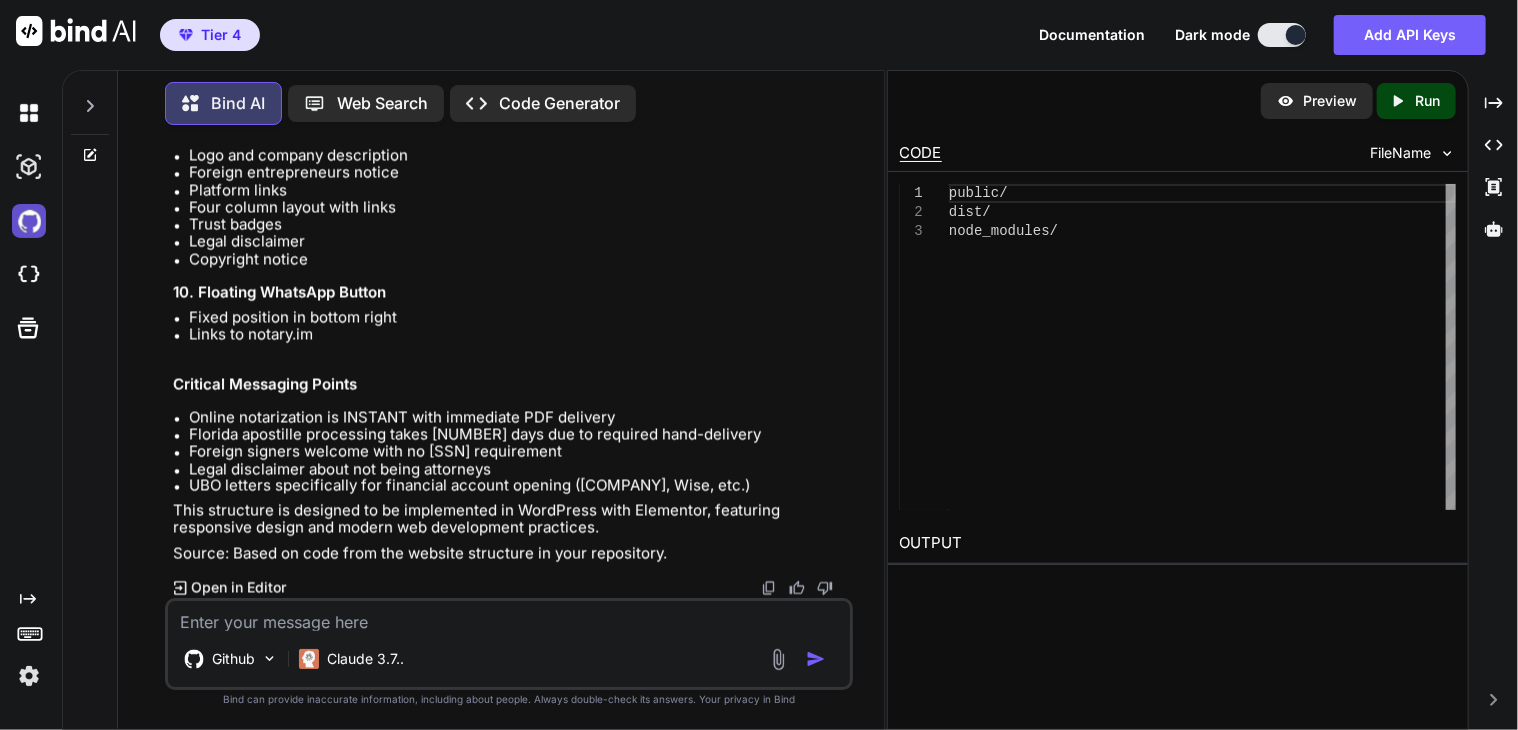 click at bounding box center [29, 221] 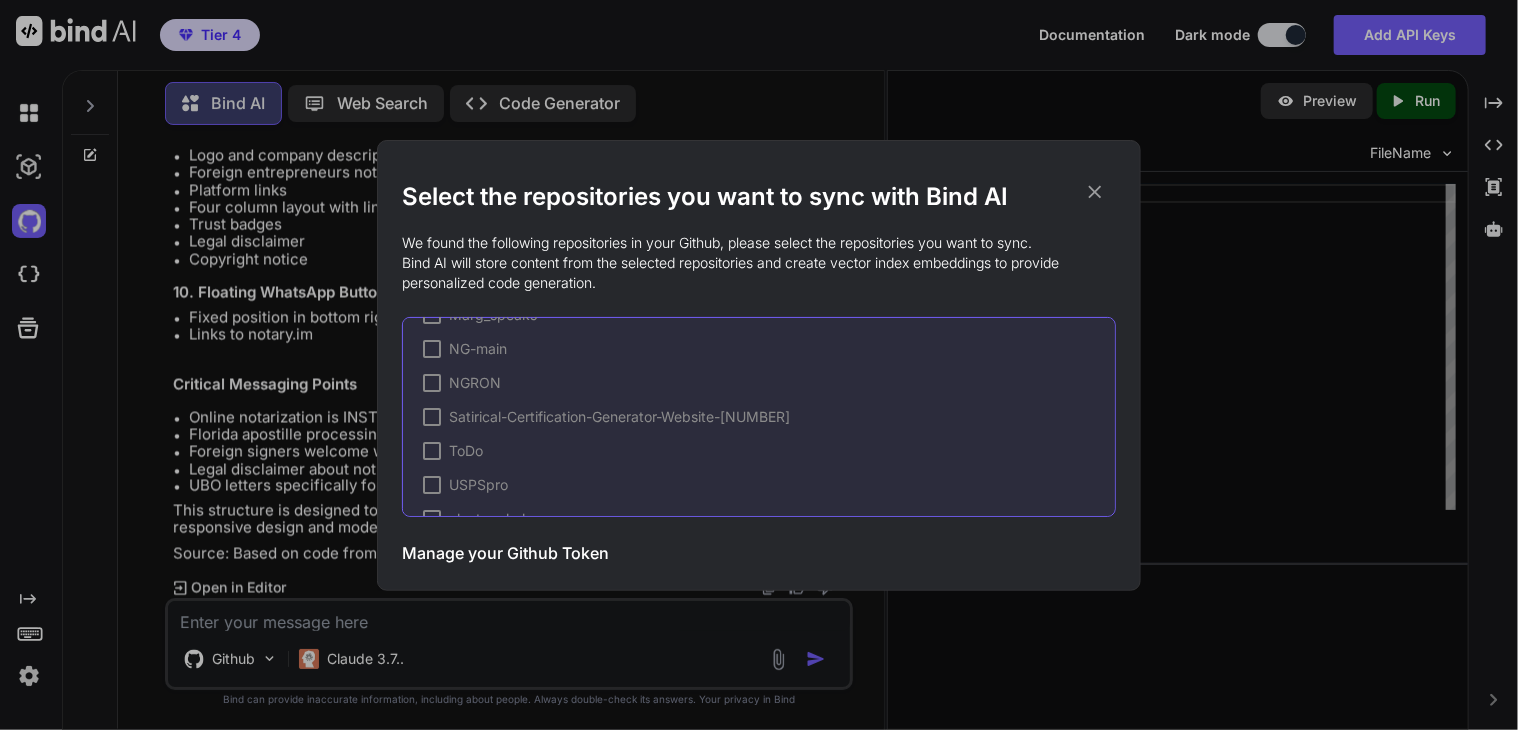 scroll, scrollTop: 301, scrollLeft: 0, axis: vertical 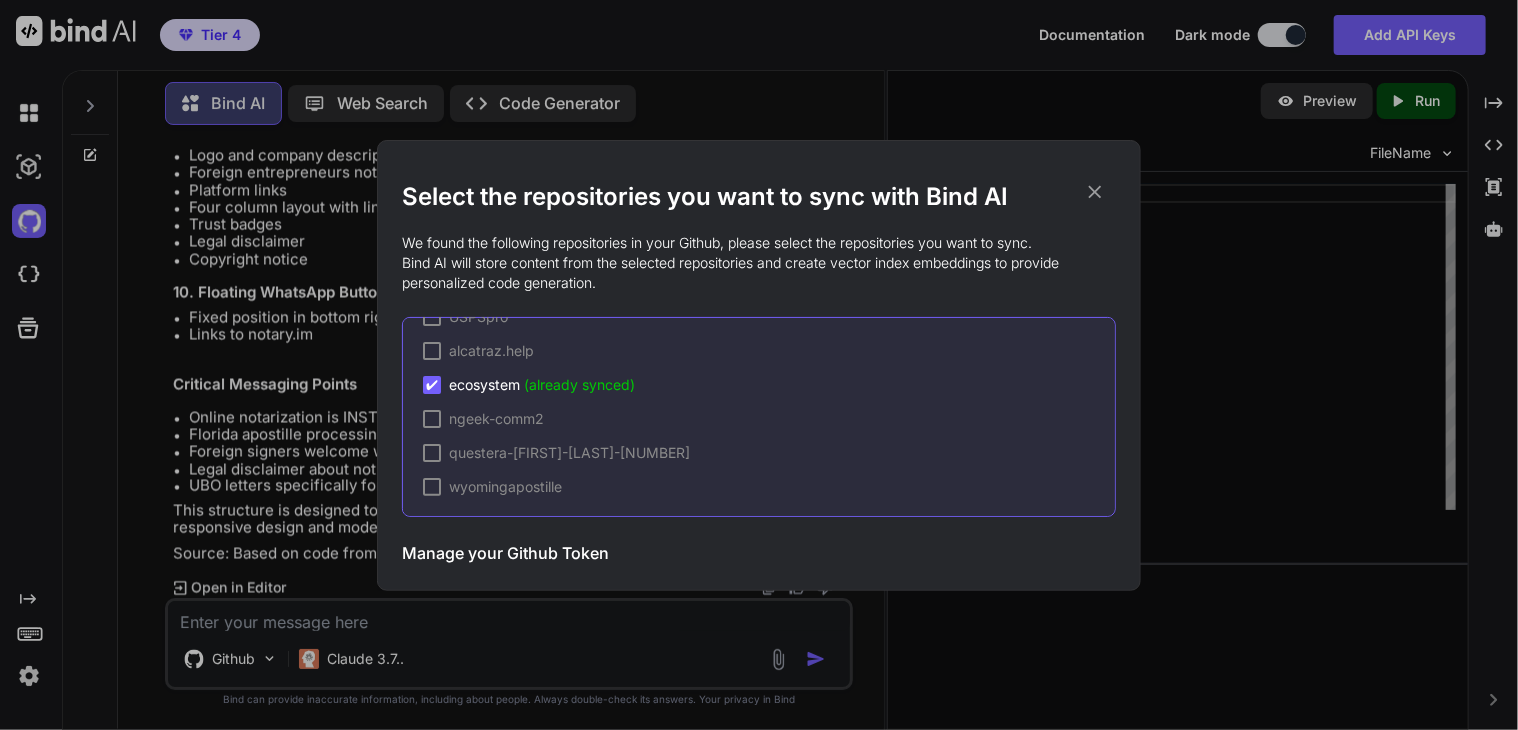 click on "[CITY]-Notary-Apostille-Website-Development-[NUMBER]   Immigration-Detention-Support-Platform-[NUMBER]   Jul[NUMBER]-communication-services-virtual-visits-js   Marg_speaks   NG-main   NGRON   Satirical-Certification-Generator-Website-[NUMBER]   ToDo   USPSpro   alcatraz.help   ✔ ecosystem   (already synced) ngeek-comm[NUMBER]   questera-greta-[NUMBER]   wyomingapostille" at bounding box center [759, 417] 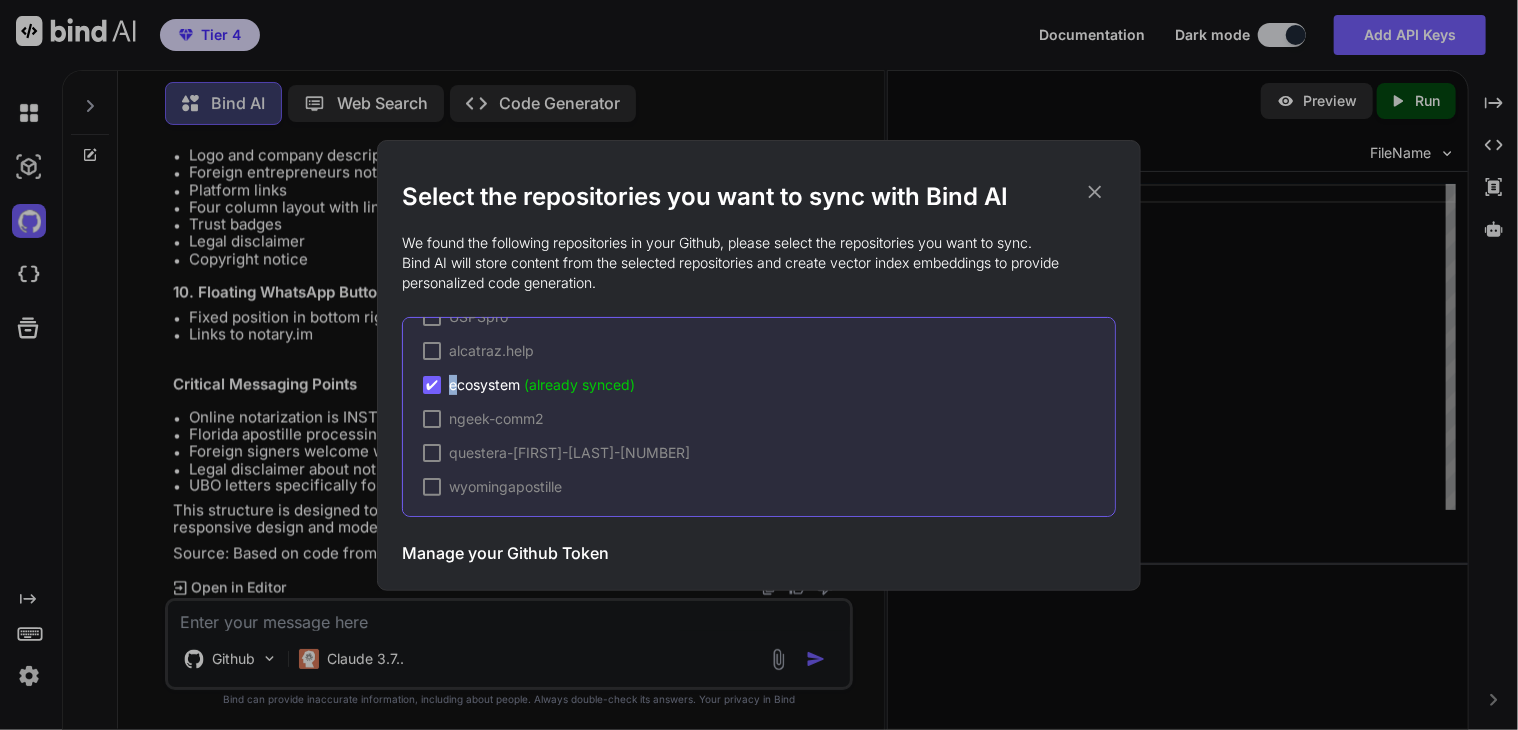 click on "ecosystem   (already synced)" at bounding box center [542, 385] 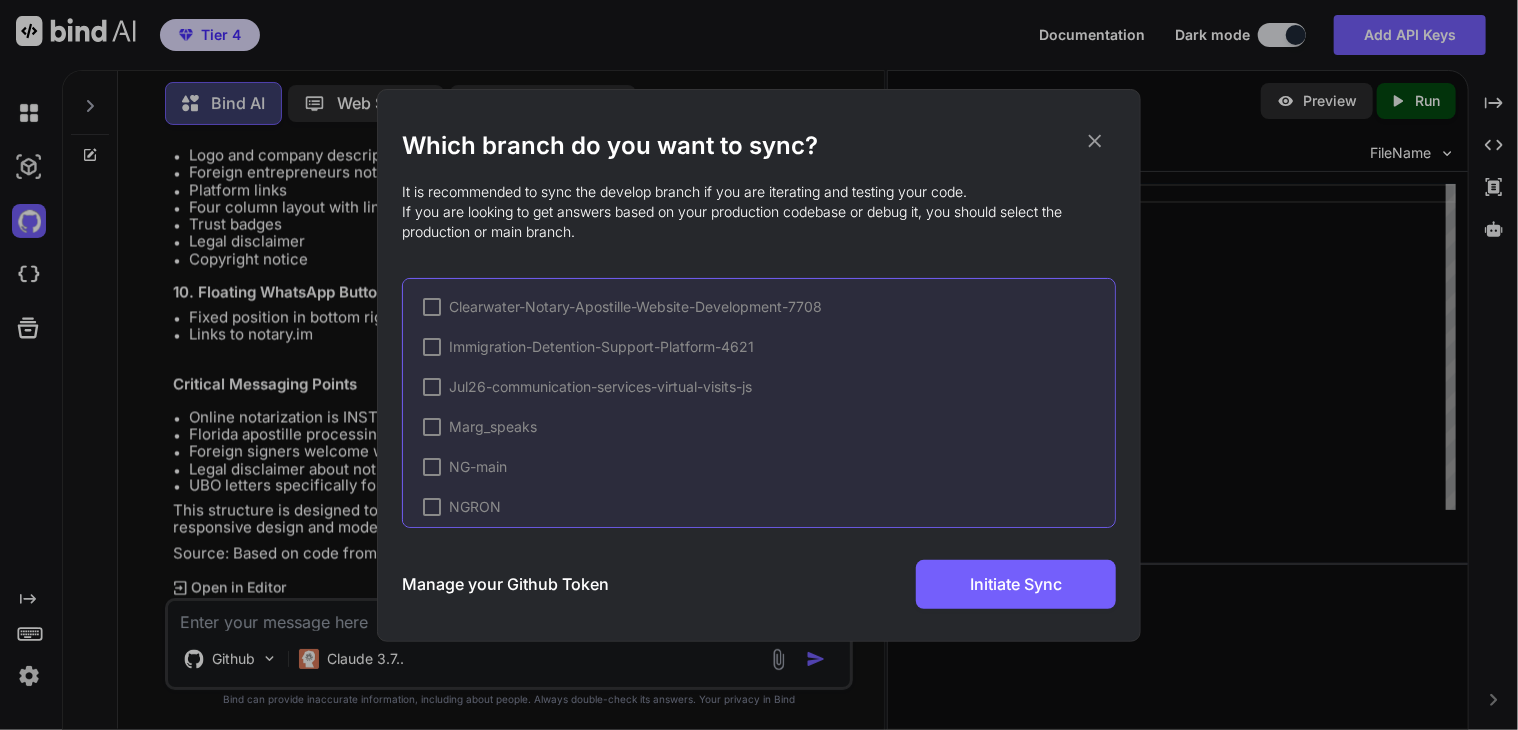 click at bounding box center [432, 387] 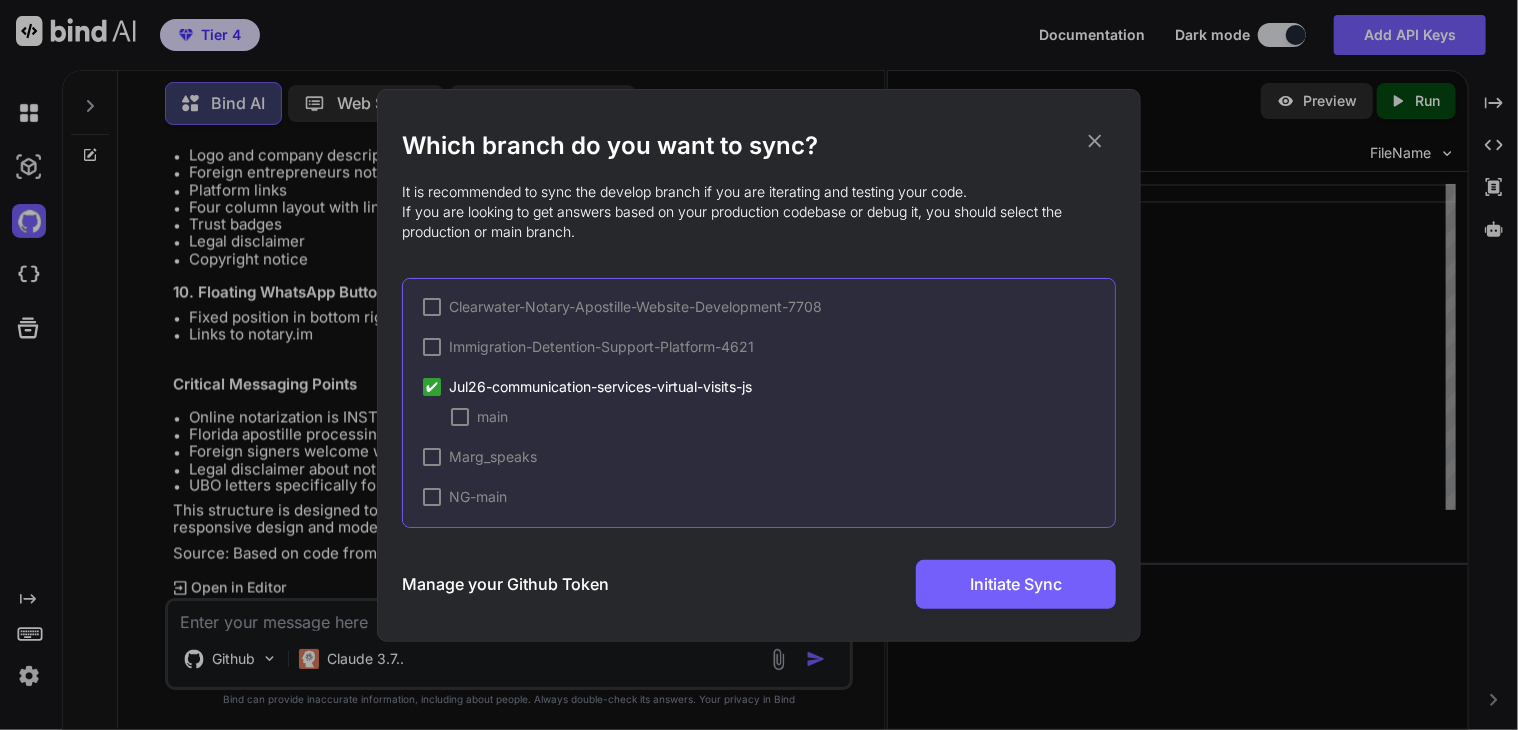 click on "✔" at bounding box center (432, 387) 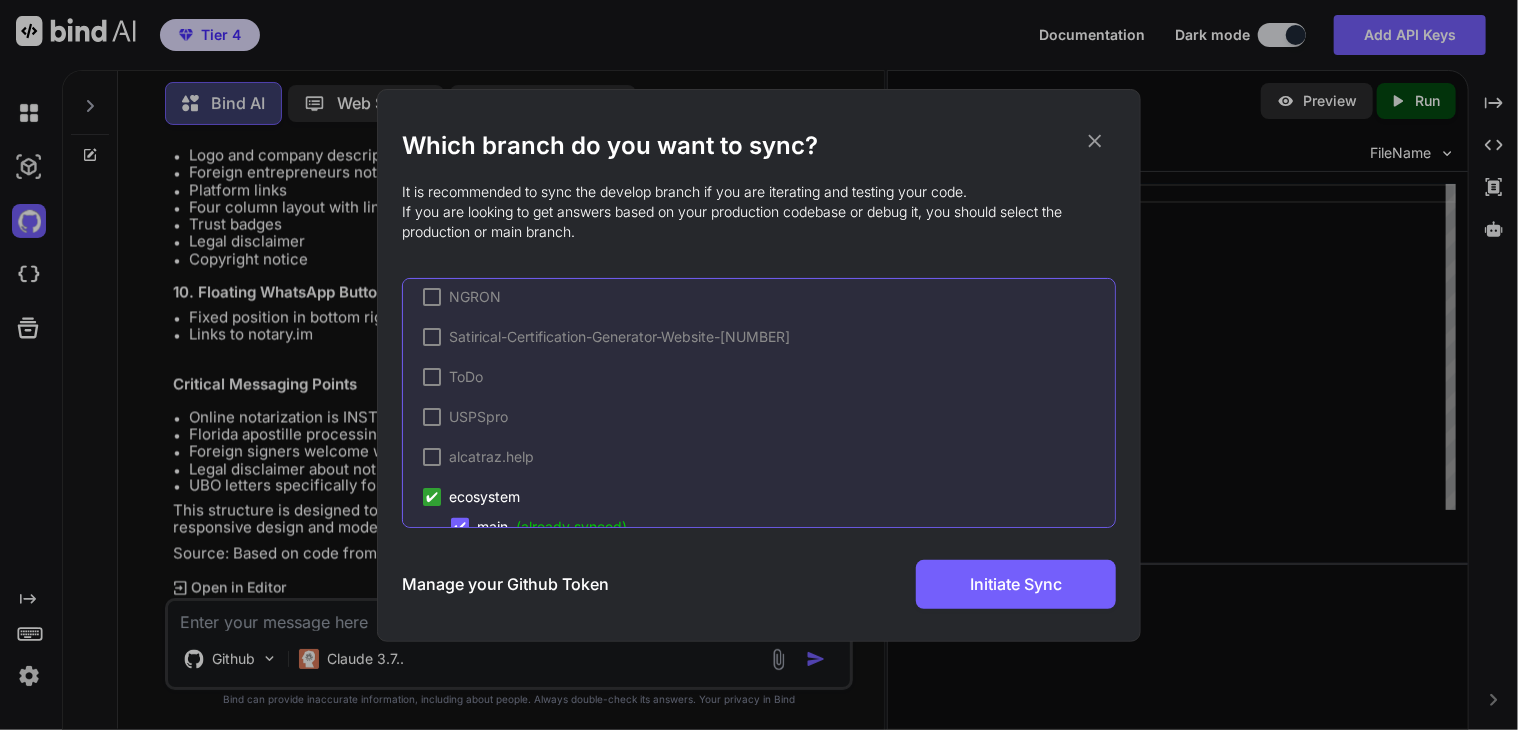 scroll, scrollTop: 395, scrollLeft: 0, axis: vertical 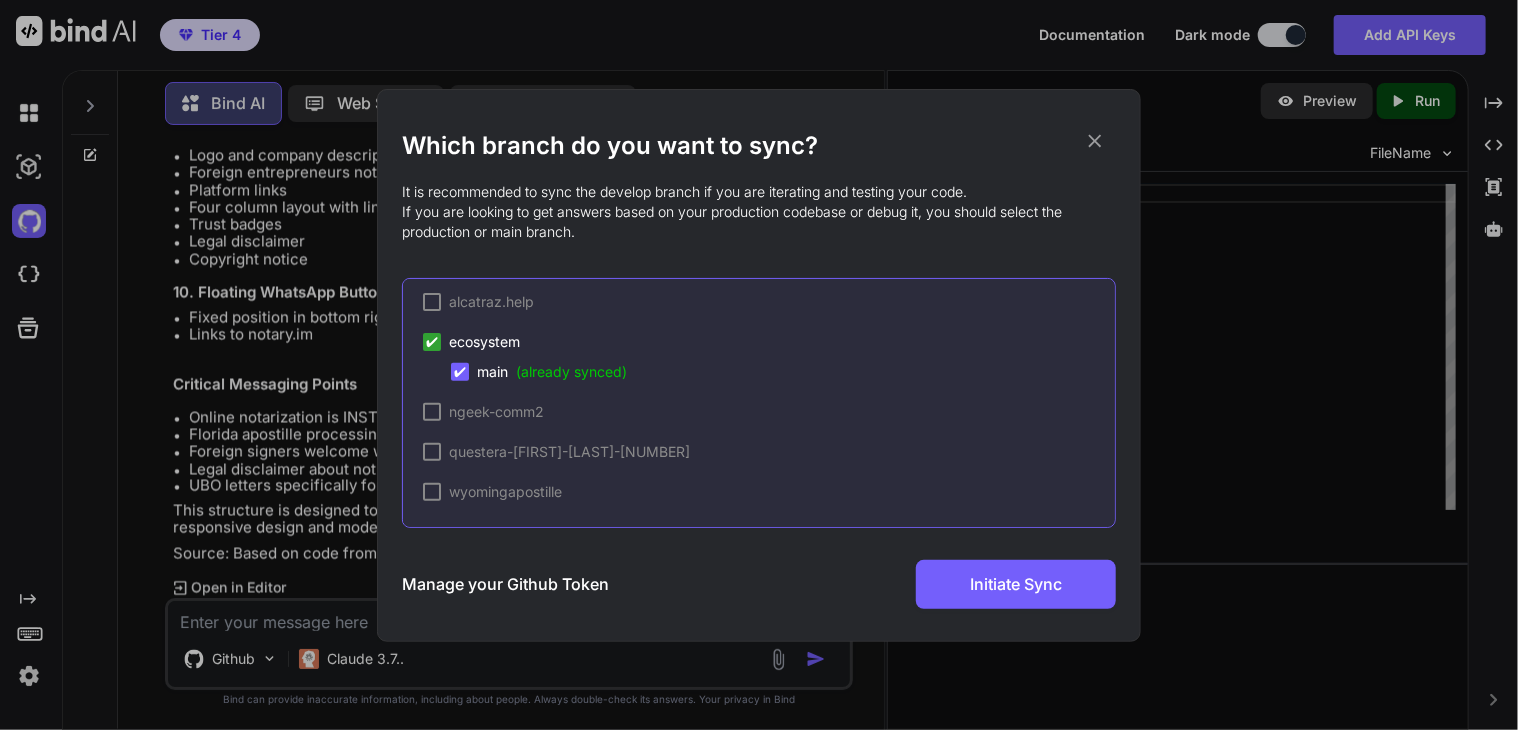 click on "✔ ecosystem ✔ main (already synced)" at bounding box center (769, 357) 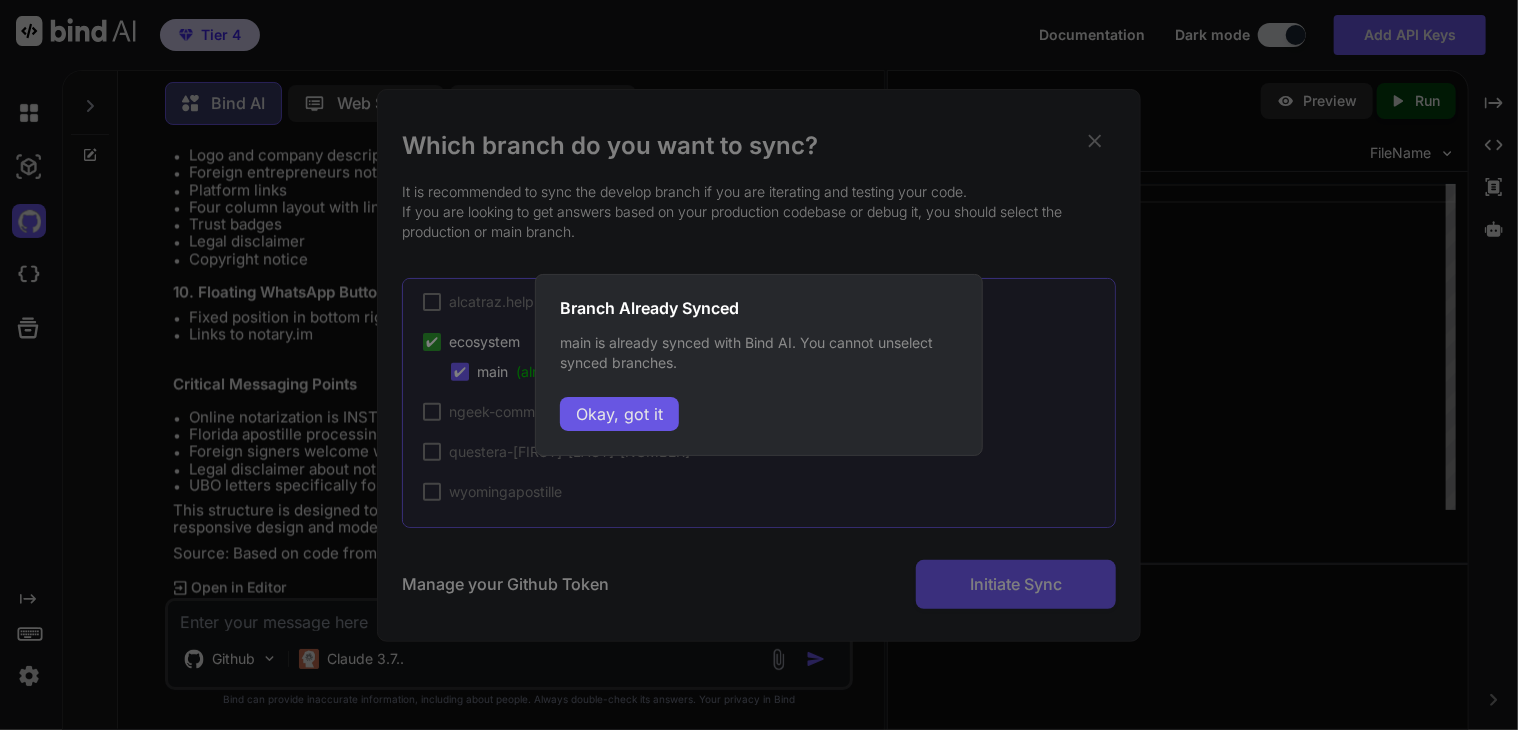click on "Okay, got it" at bounding box center [619, 414] 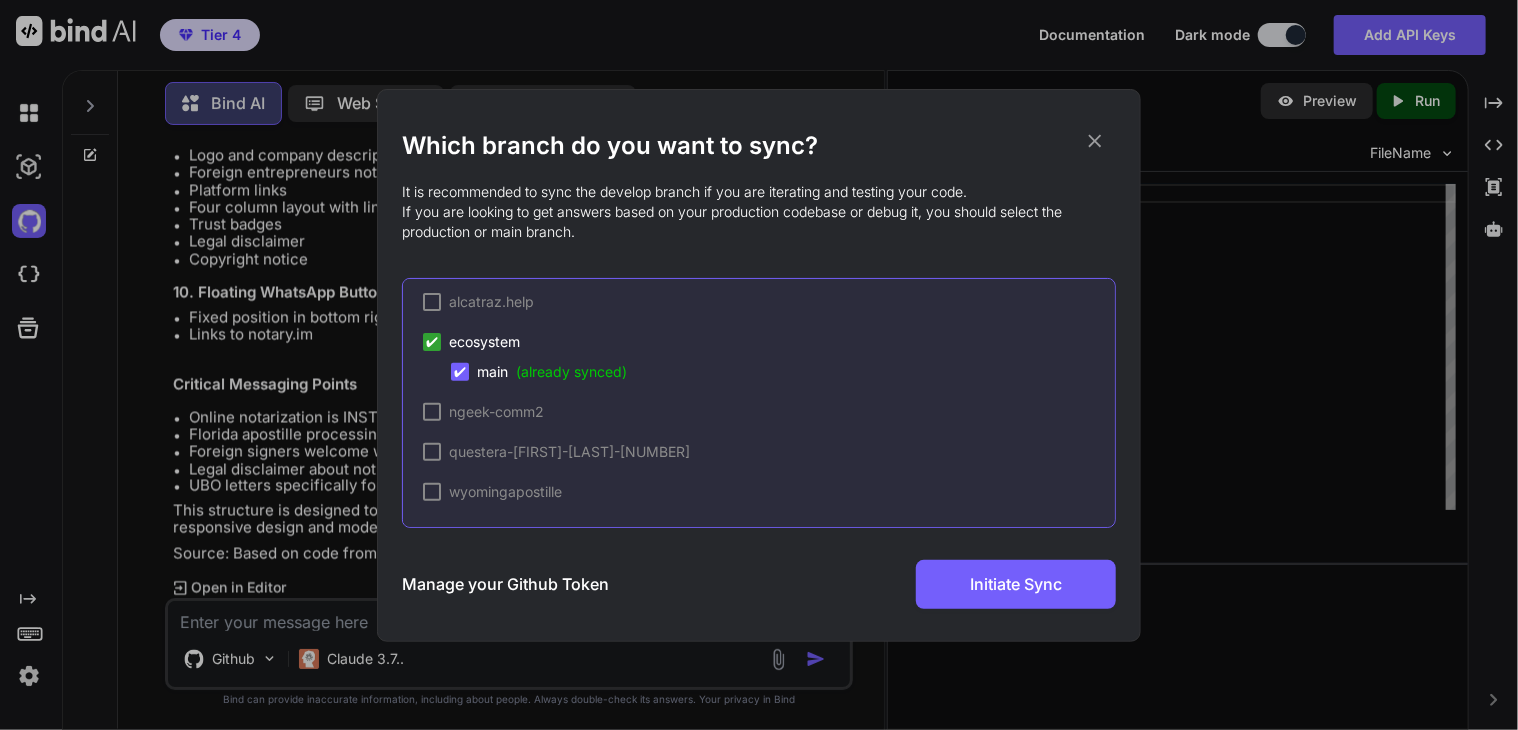 click on "✔" at bounding box center (432, 342) 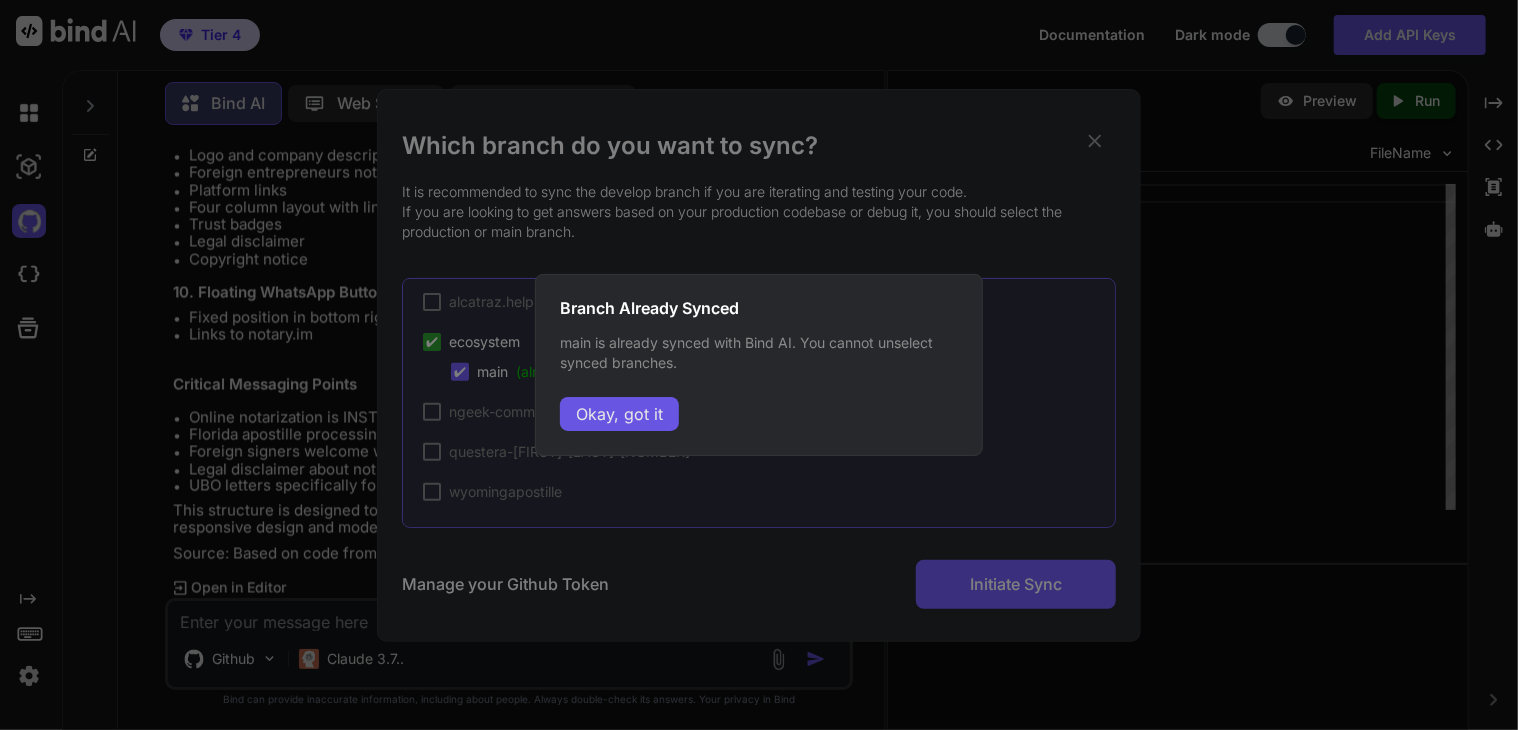 click on "Okay, got it" at bounding box center [619, 414] 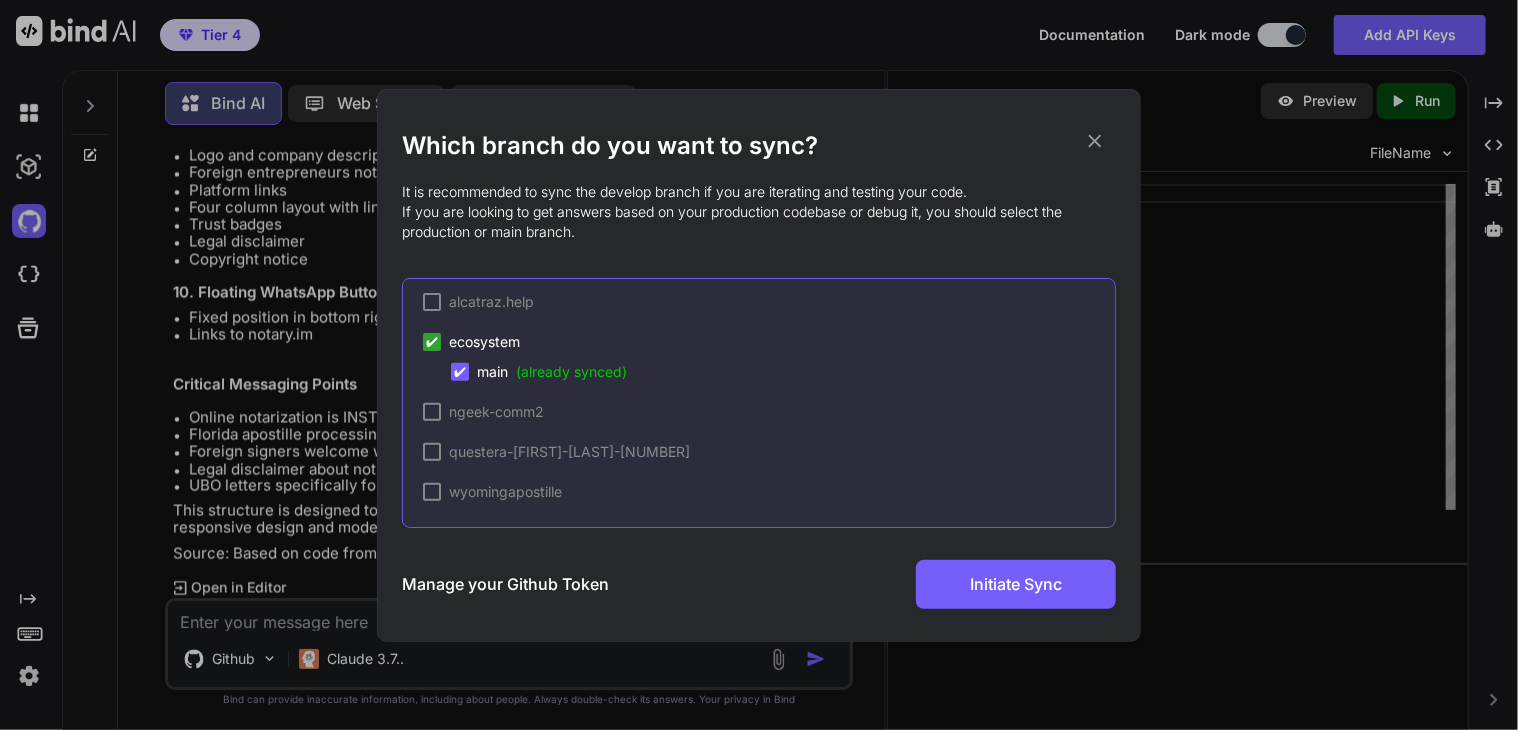 click at bounding box center [432, 492] 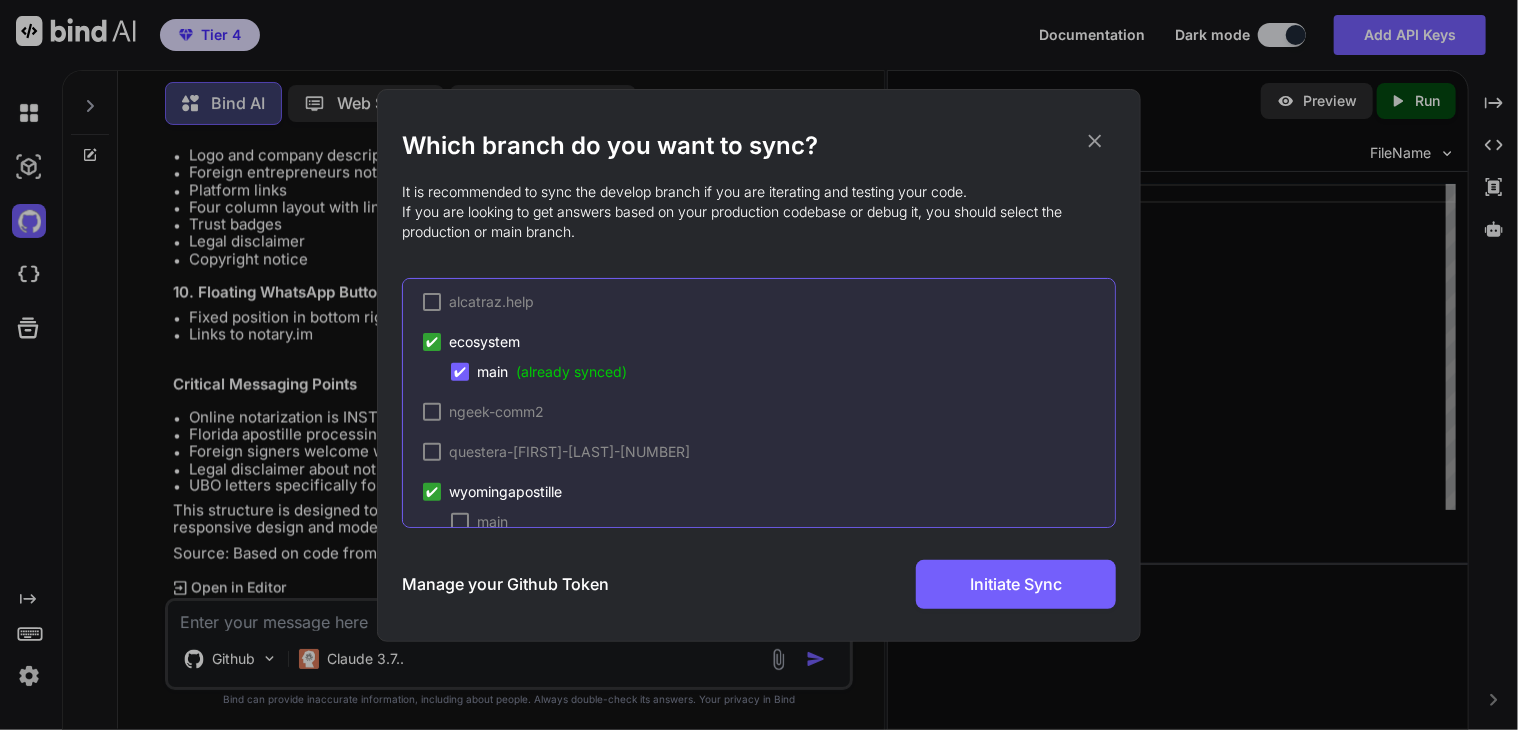 click at bounding box center (432, 452) 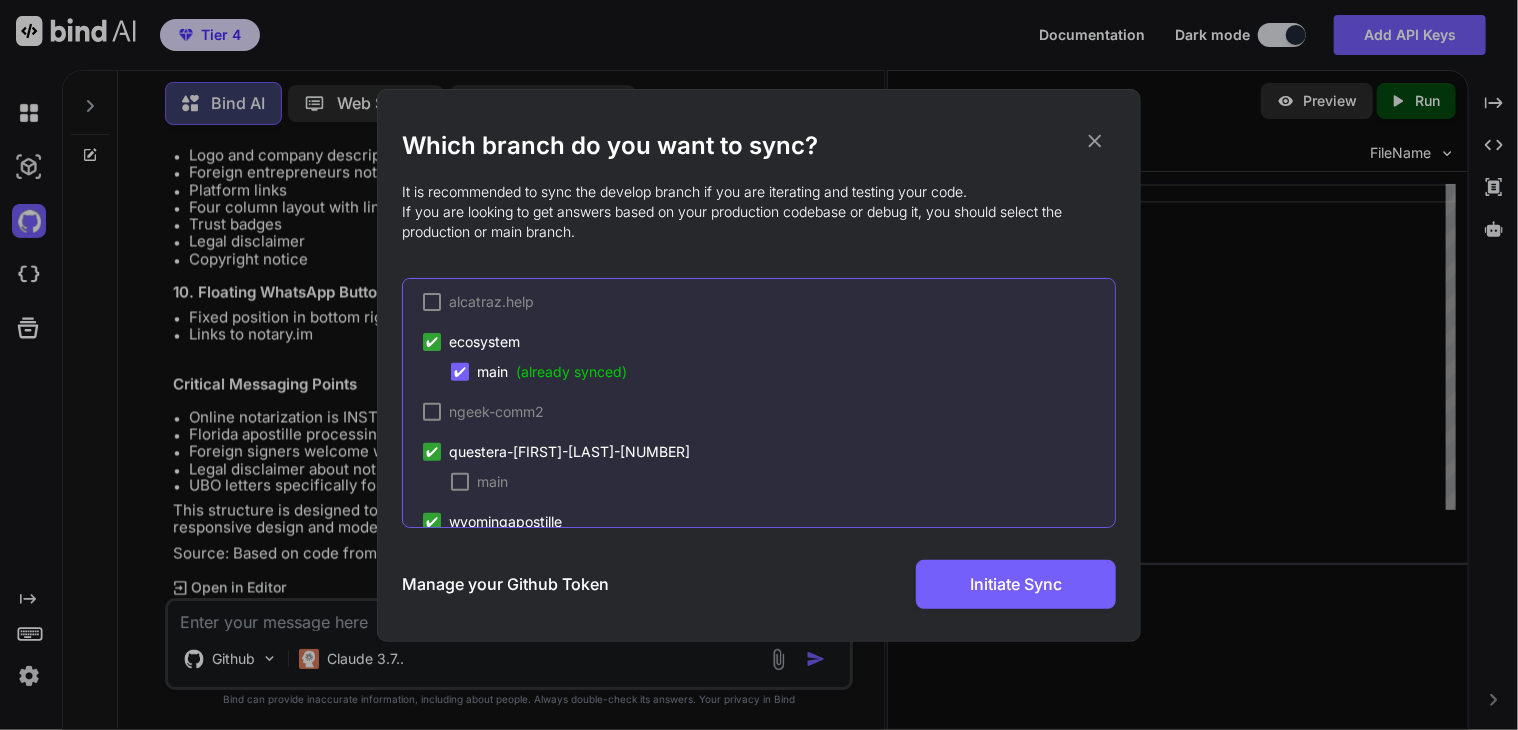 click on "Clearwater-Notary-Apostille-Website-Development-7708 Immigration-Detention-Support-Platform-4621 Jul26-communication-services-virtual-visits-js main Marg_speaks NG-main NGRON Satirical-Certification-Generator-Website-7017 ToDo USPSpro alcatraz.help ✔ ecosystem ✔ main (already synced) ngeek-comm2 ✔ questera-greta-1753561735521 main ✔ wyomingapostille main" at bounding box center [759, 403] 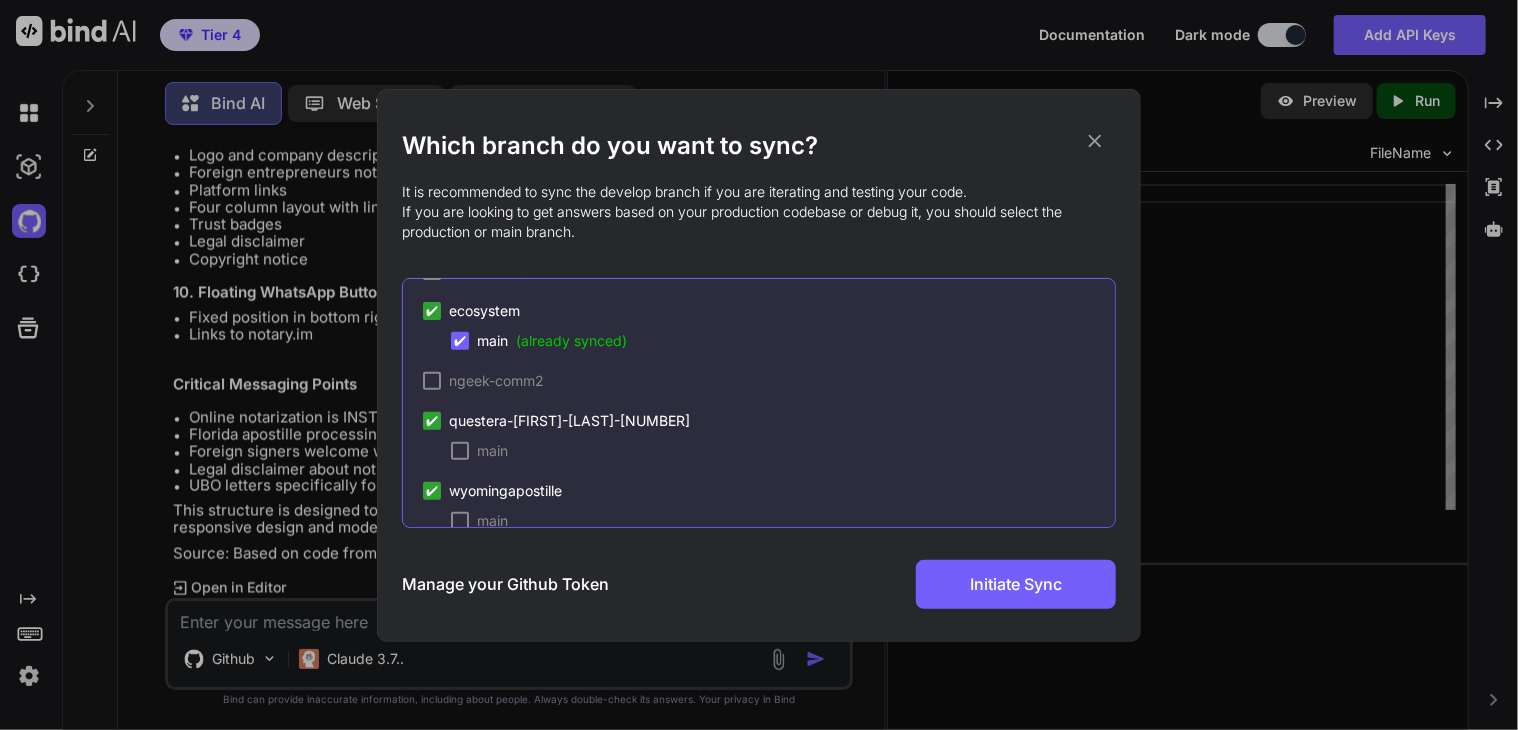 scroll, scrollTop: 455, scrollLeft: 0, axis: vertical 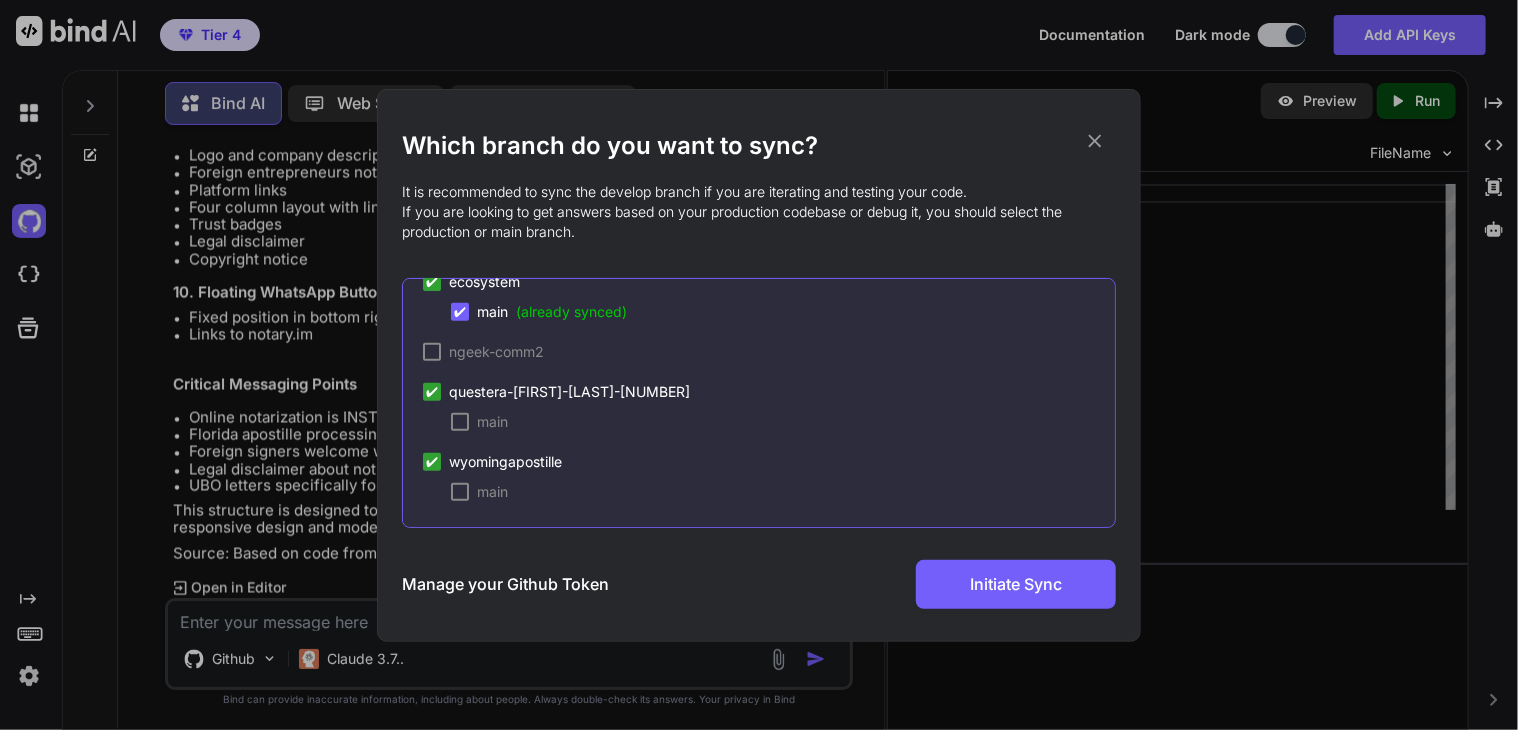 click on "✔" at bounding box center (432, 462) 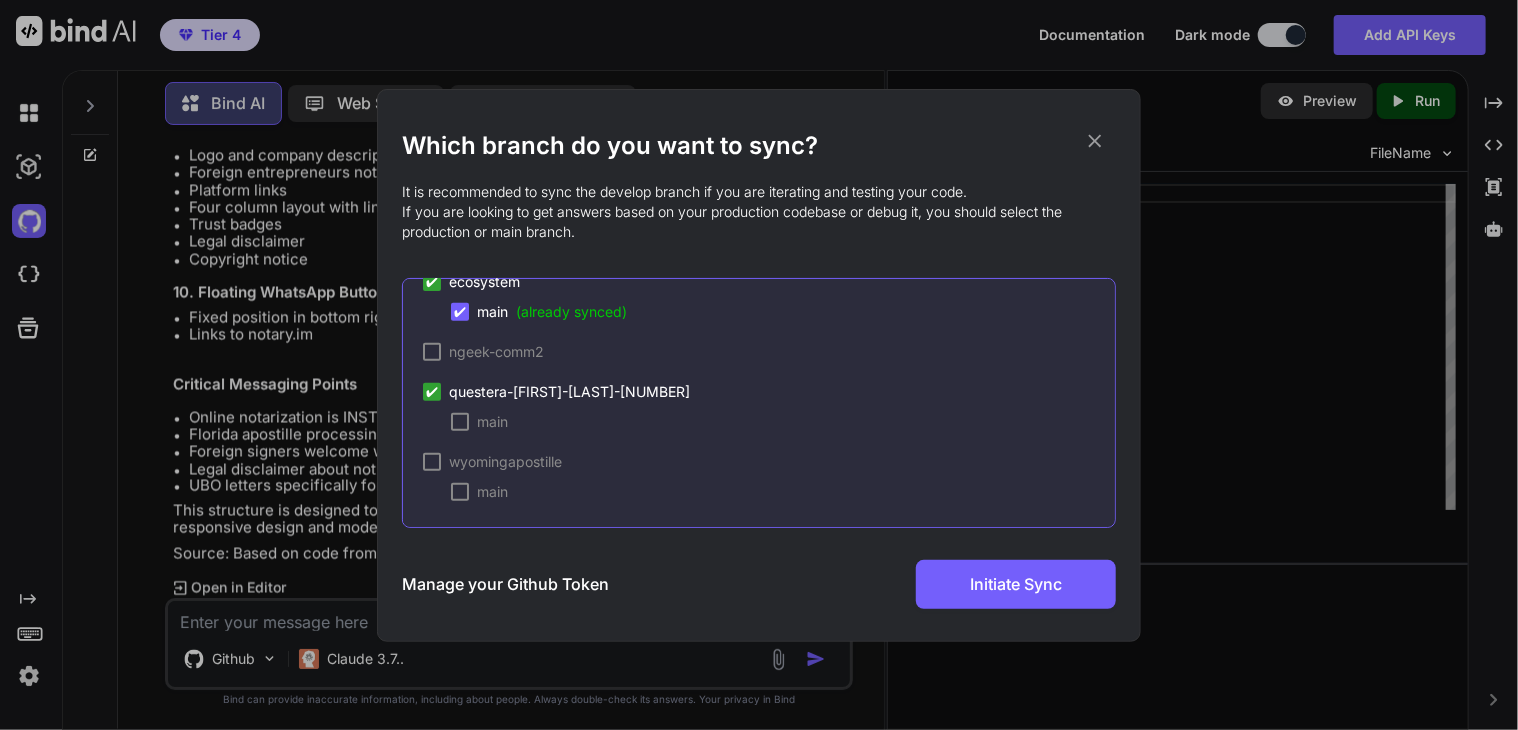 click on "✔ questera-greta-[NUMBER] main" at bounding box center [769, 407] 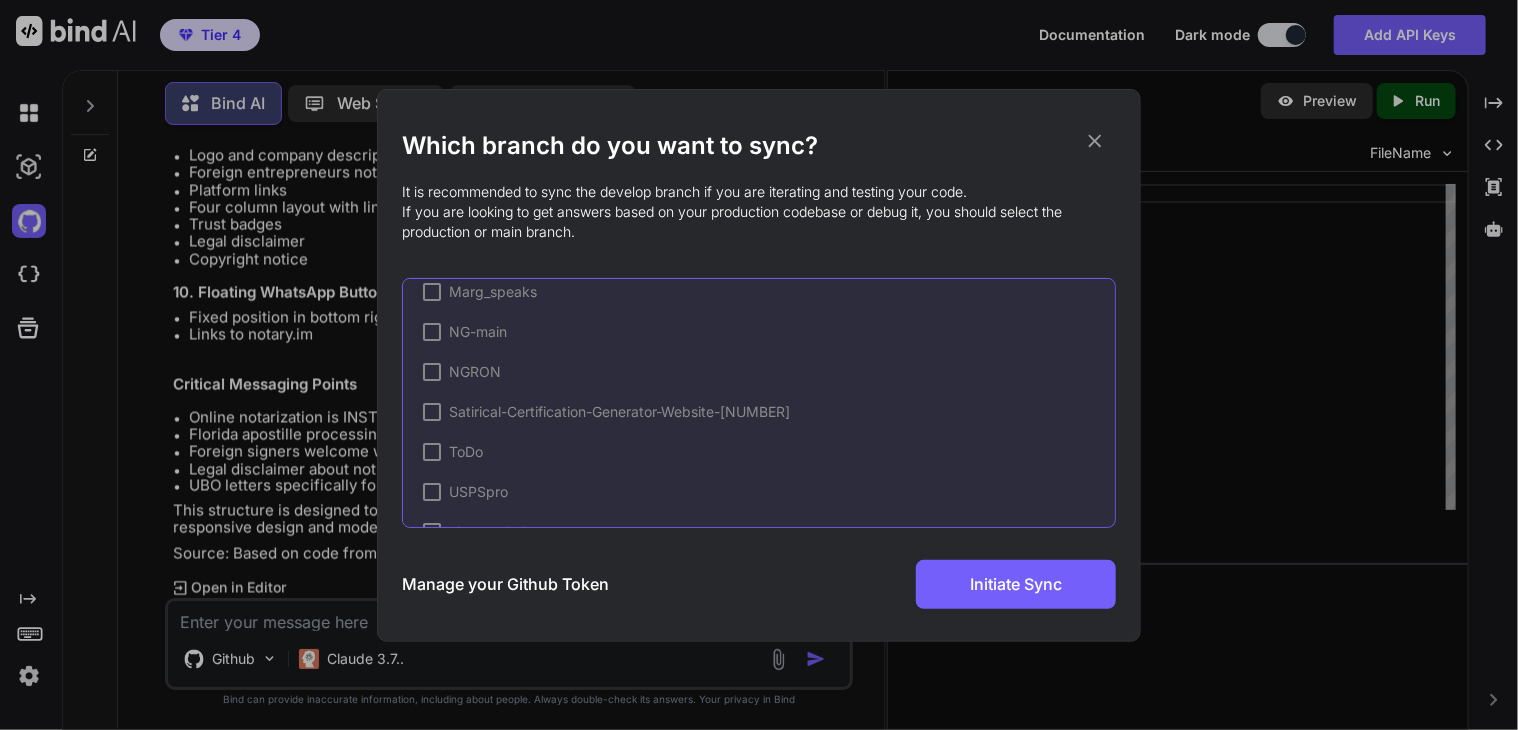 scroll, scrollTop: 200, scrollLeft: 0, axis: vertical 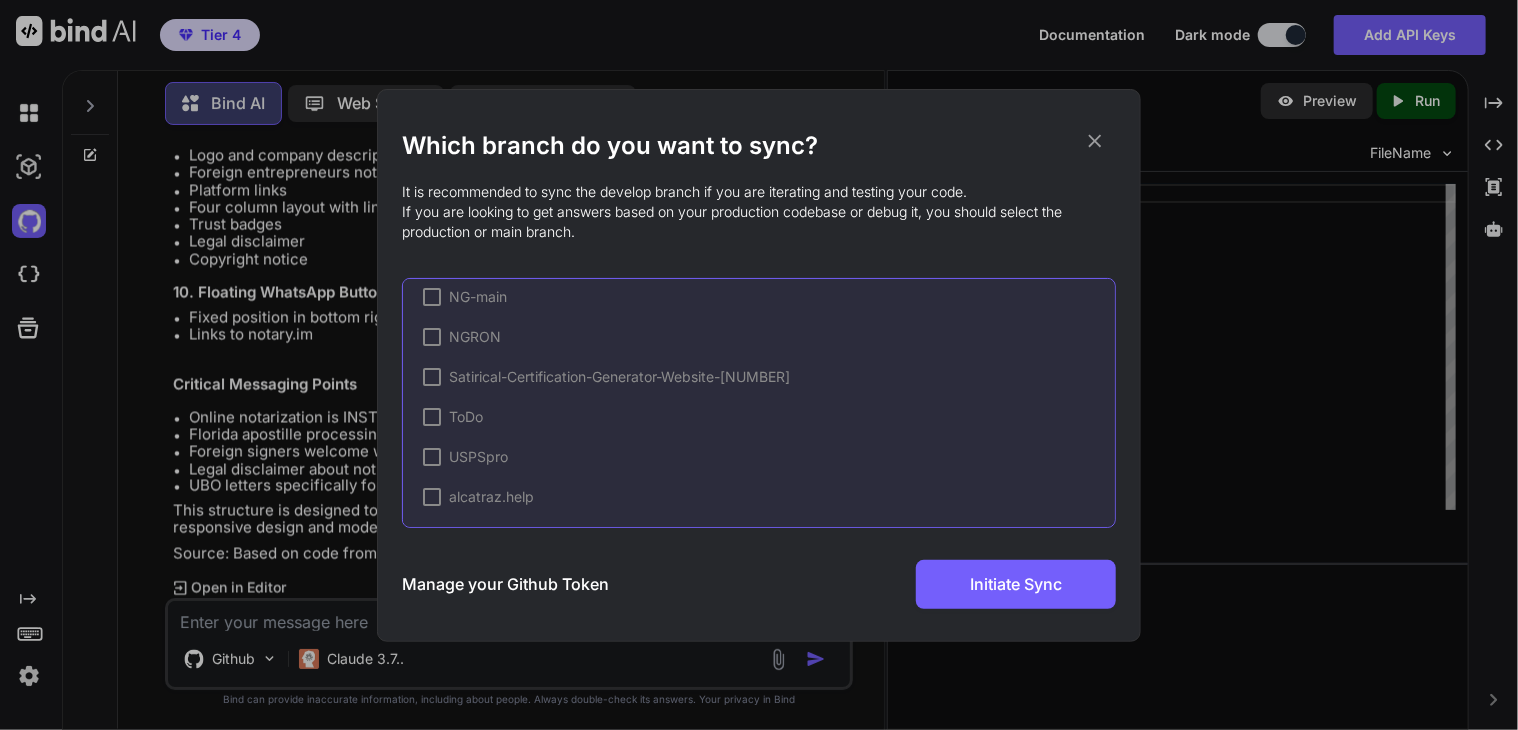 click on "Manage your Github Token" at bounding box center (505, 584) 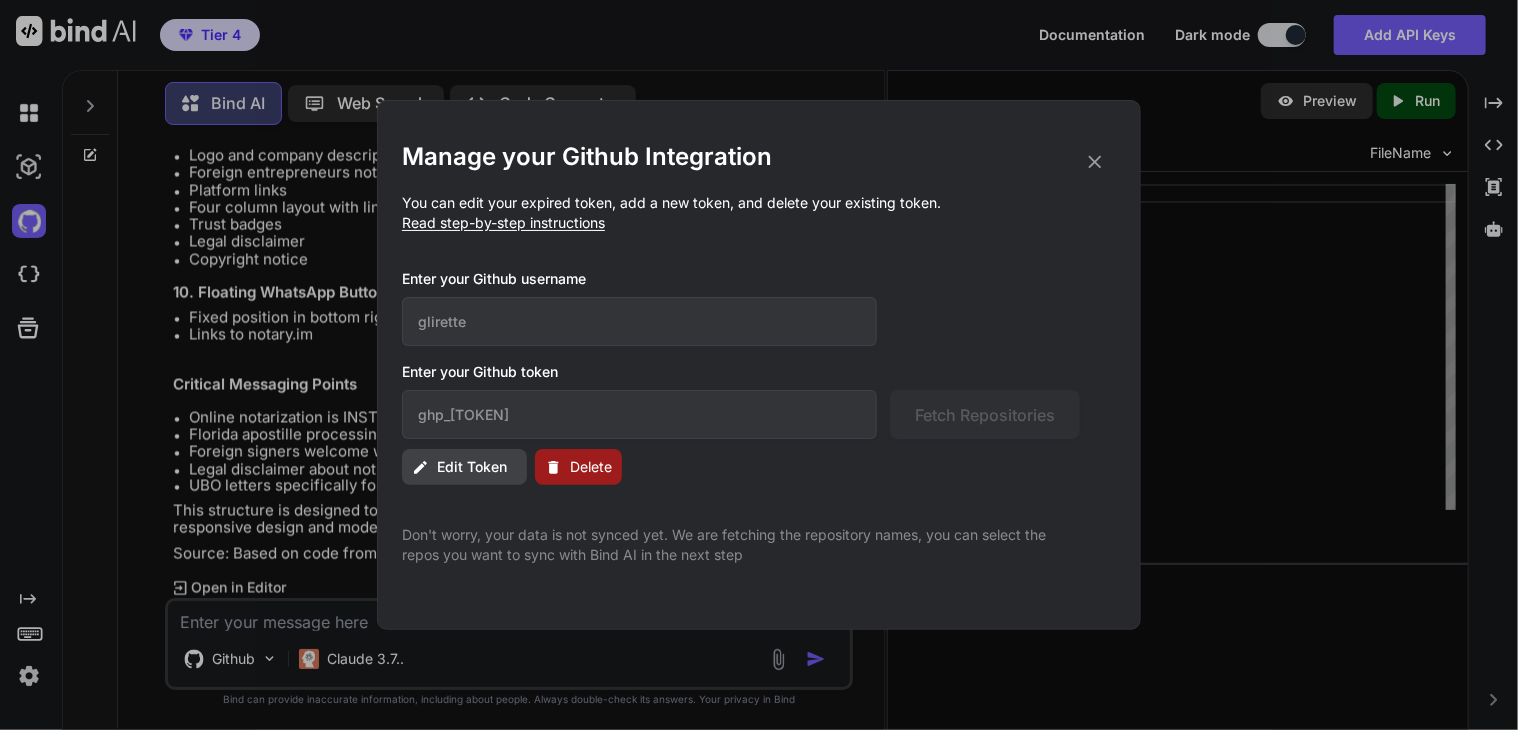click on "Delete" at bounding box center (591, 467) 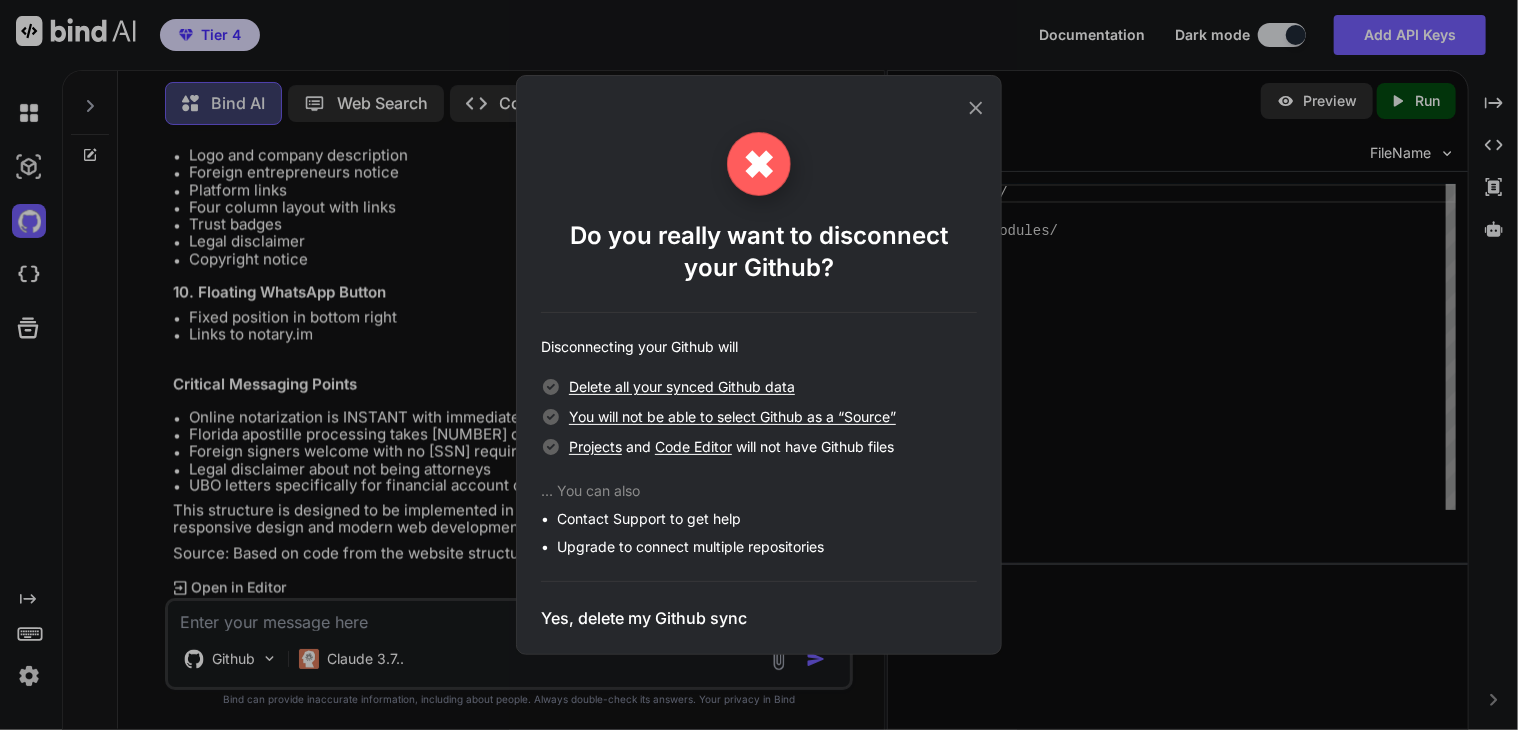 click on "Yes, delete my Github sync" at bounding box center (644, 618) 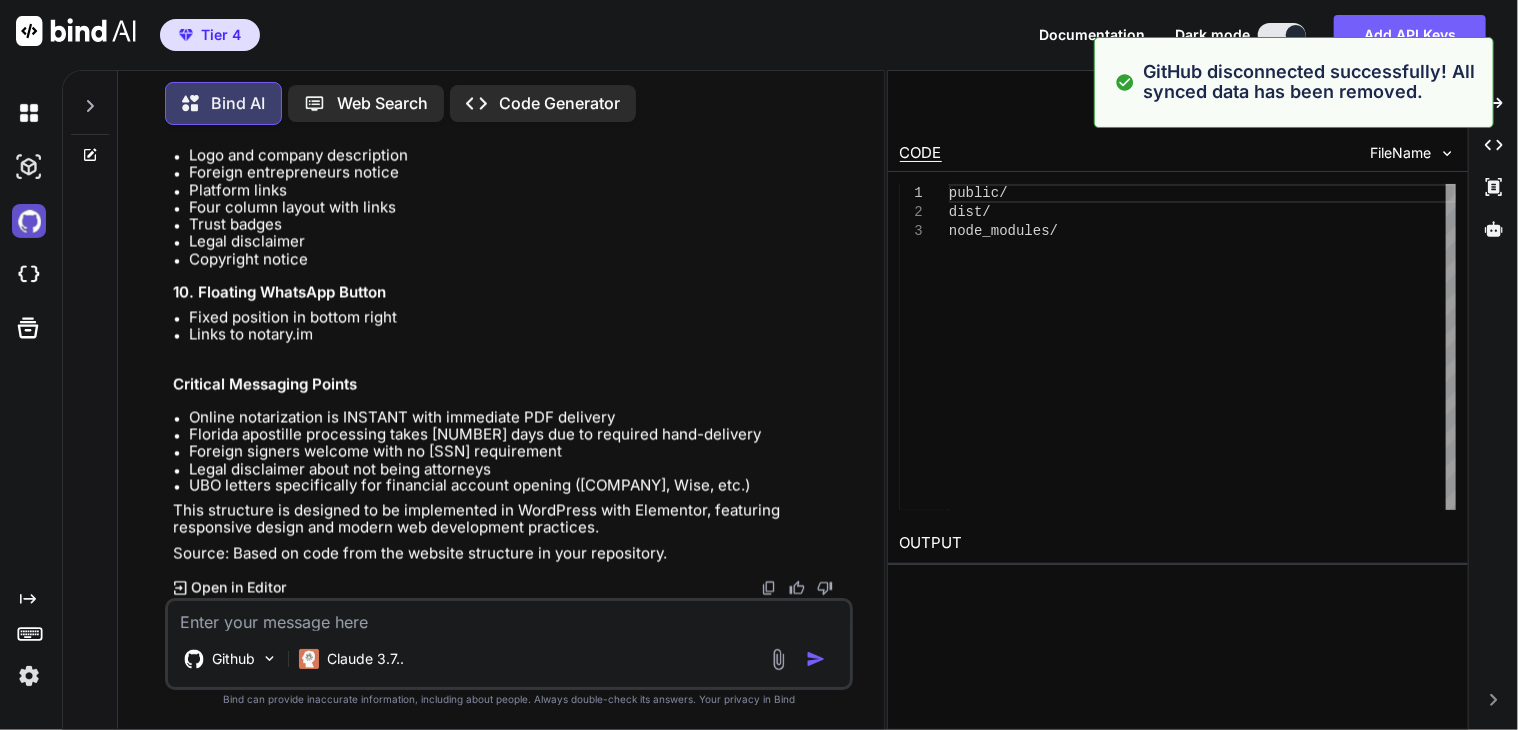 click at bounding box center (29, 221) 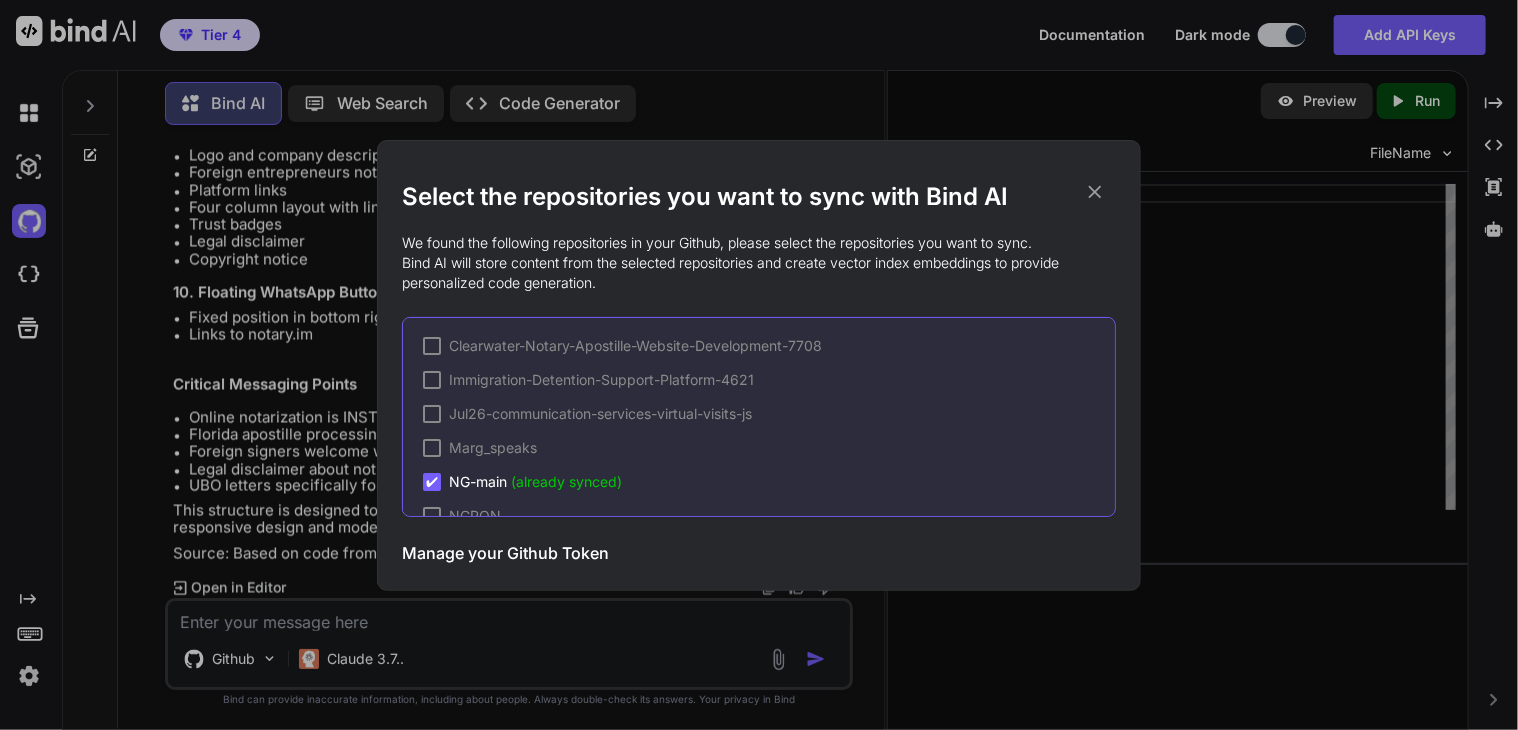 click on "✔" at bounding box center [432, 482] 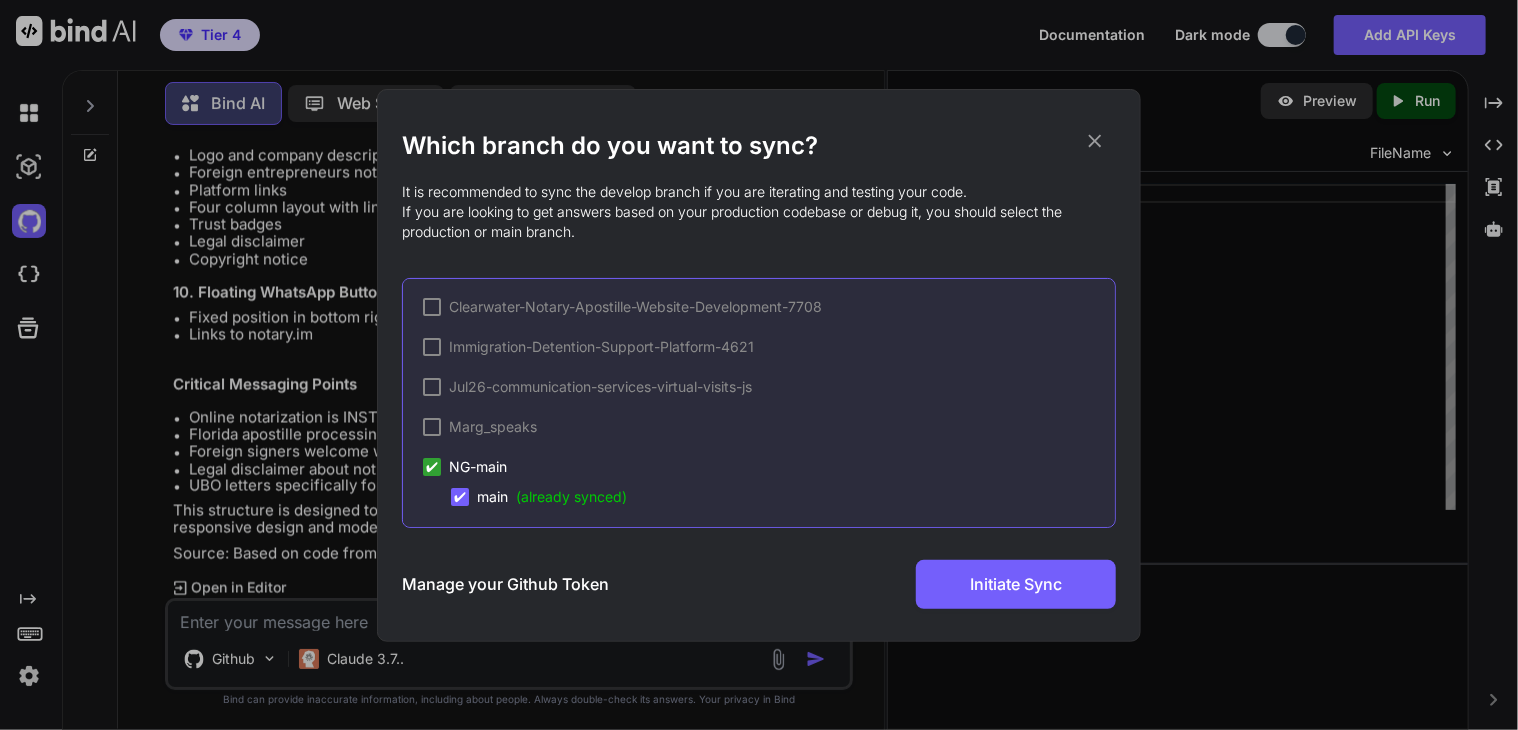 click on "✔" at bounding box center [432, 467] 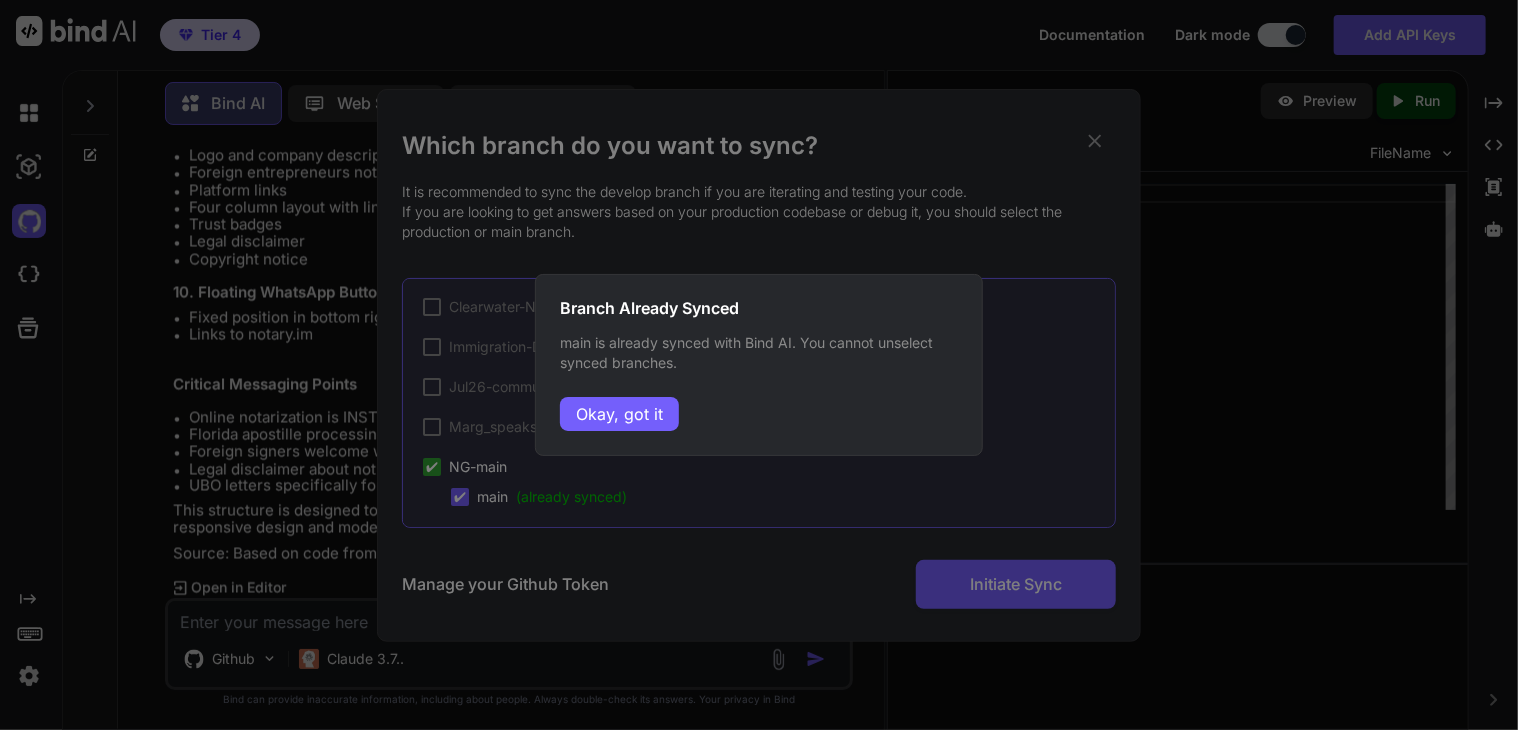 click on "main is already synced with Bind AI. You
cannot unselect synced branches." at bounding box center [759, 353] 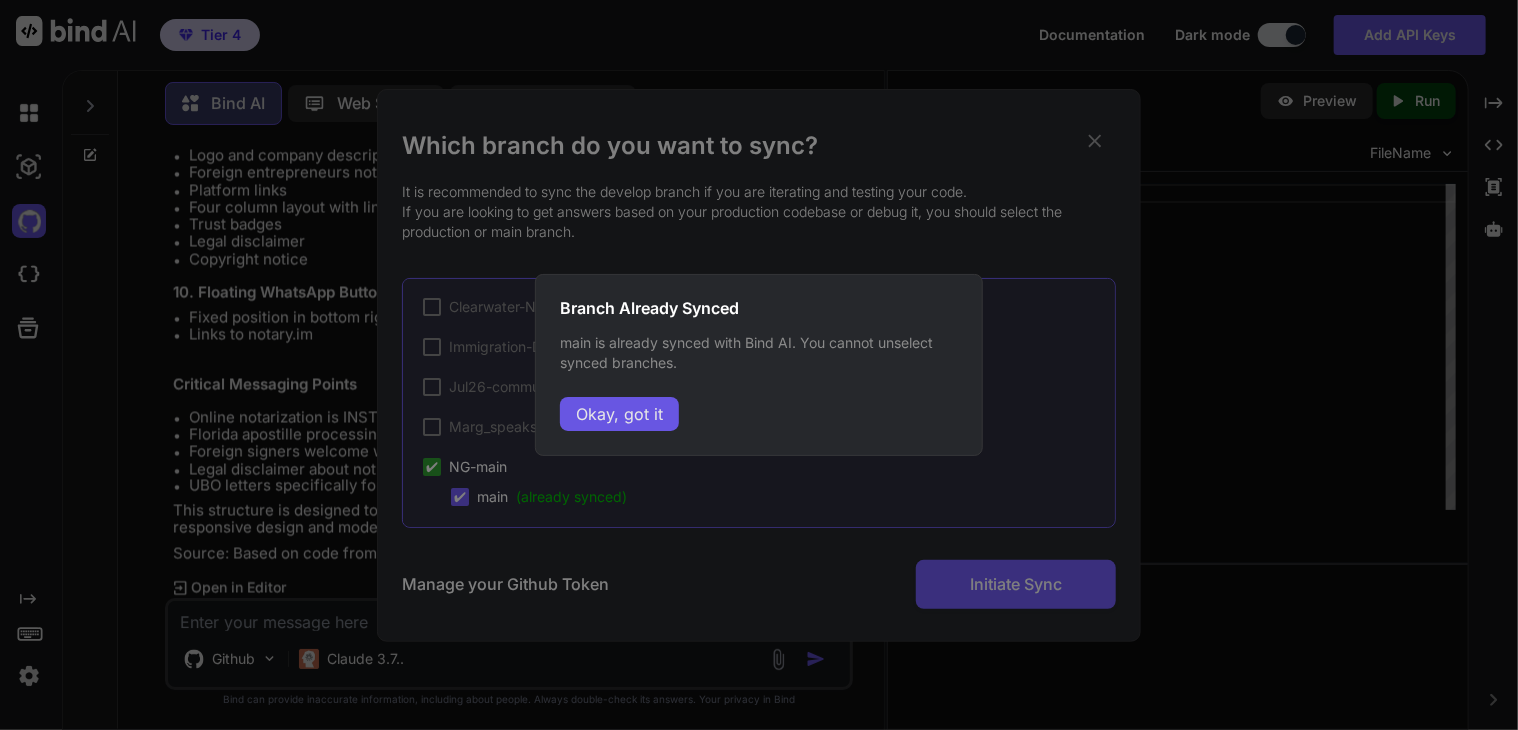 click on "Okay, got it" at bounding box center [619, 414] 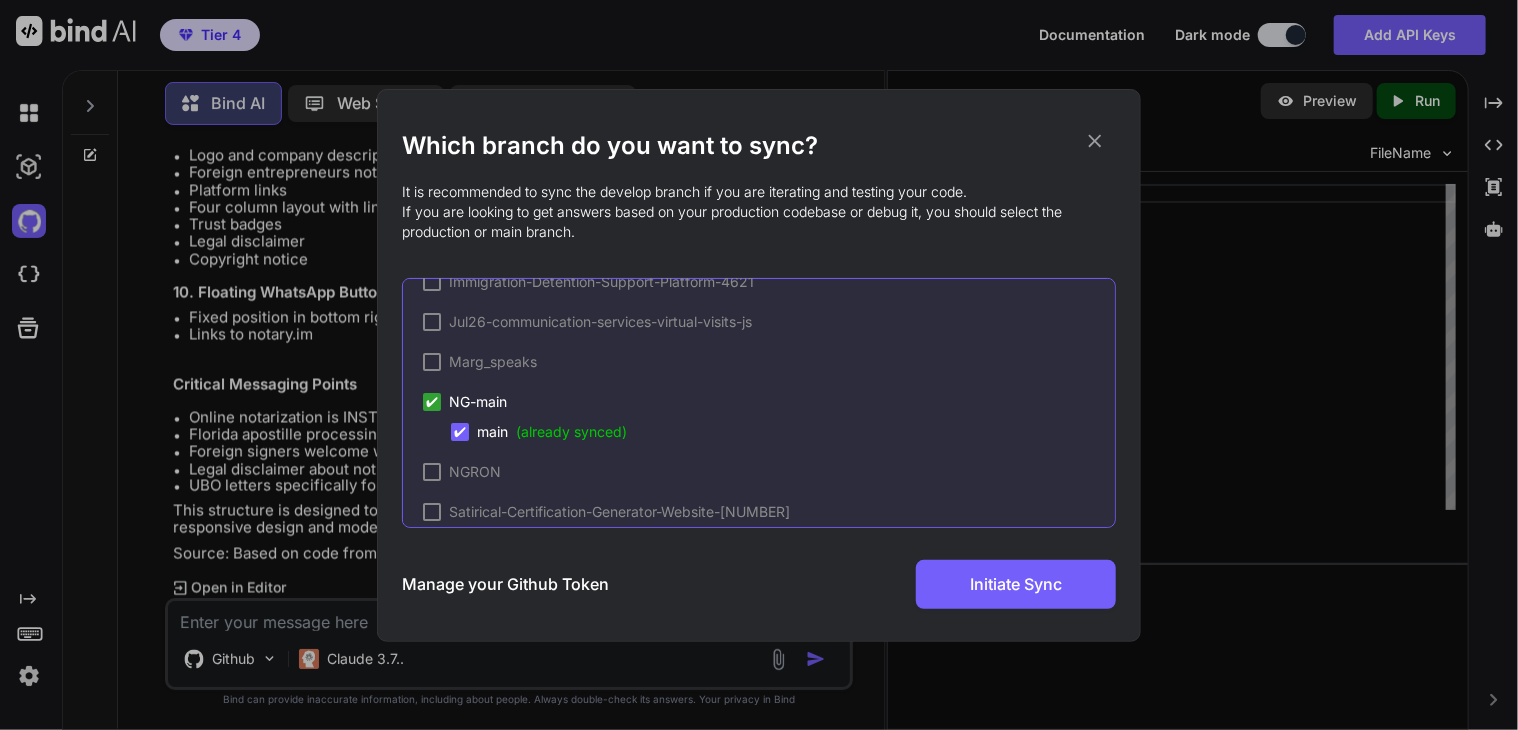 scroll, scrollTop: 100, scrollLeft: 0, axis: vertical 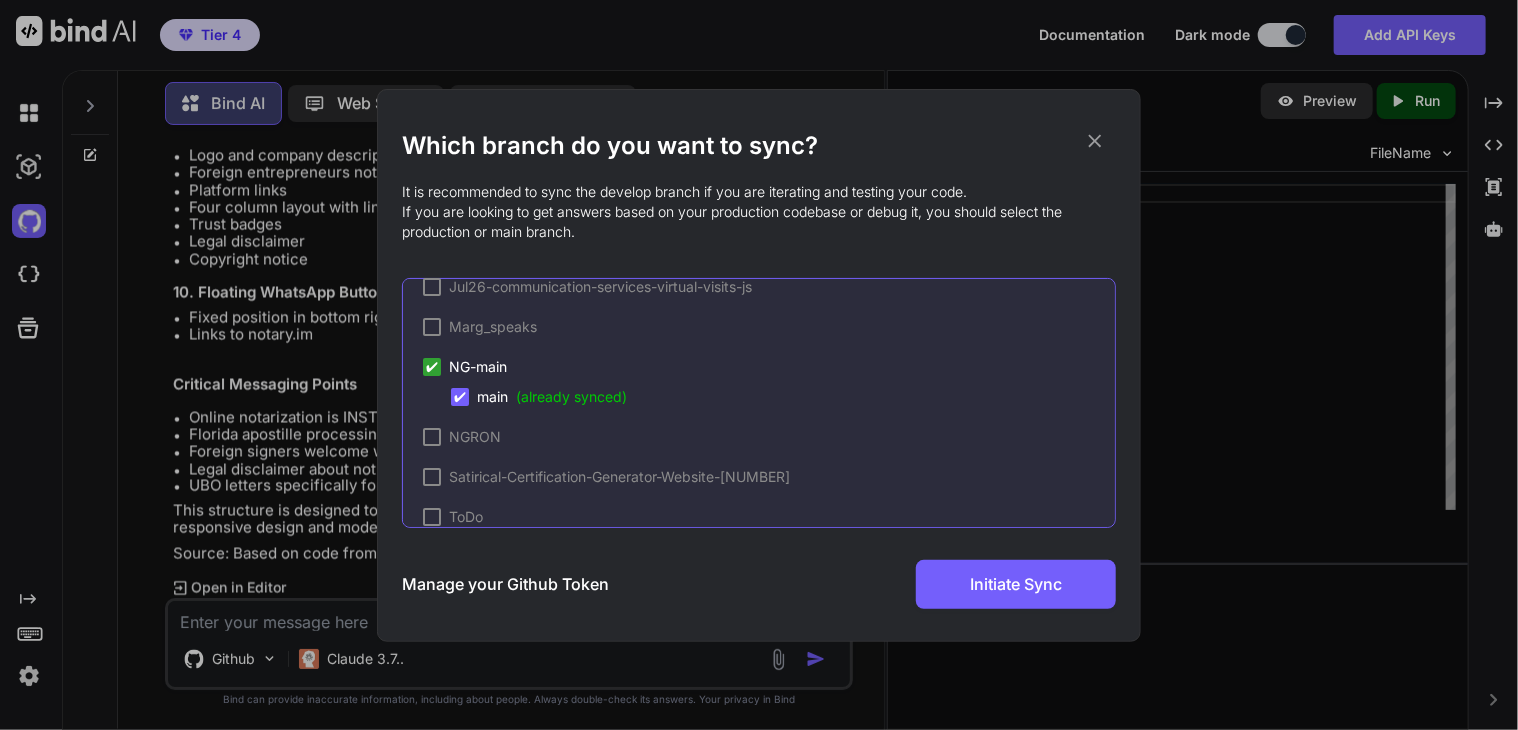 click on "Manage your Github Token" at bounding box center (505, 584) 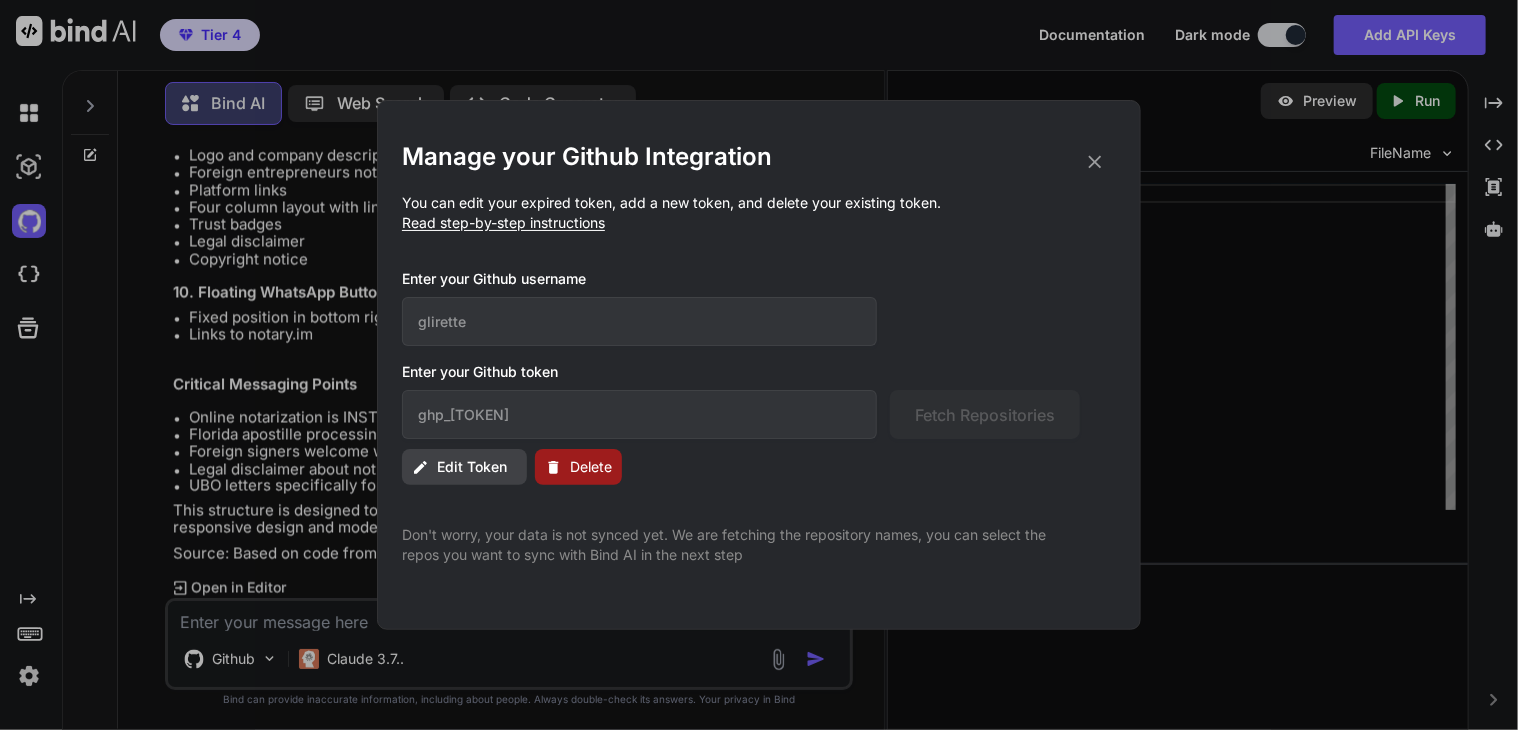 click on "Edit Token" at bounding box center [464, 467] 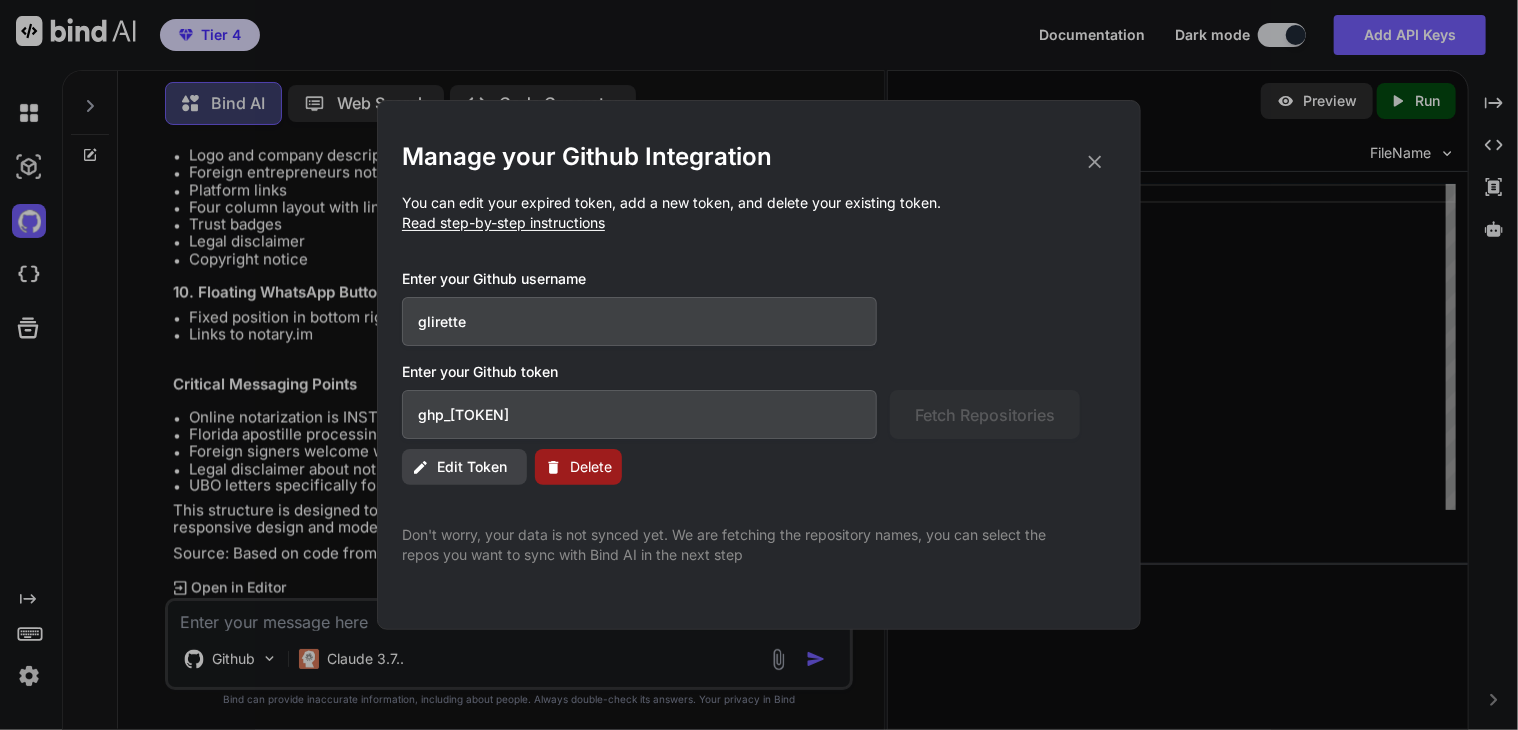 click on "ghp_[TOKEN]" at bounding box center (639, 414) 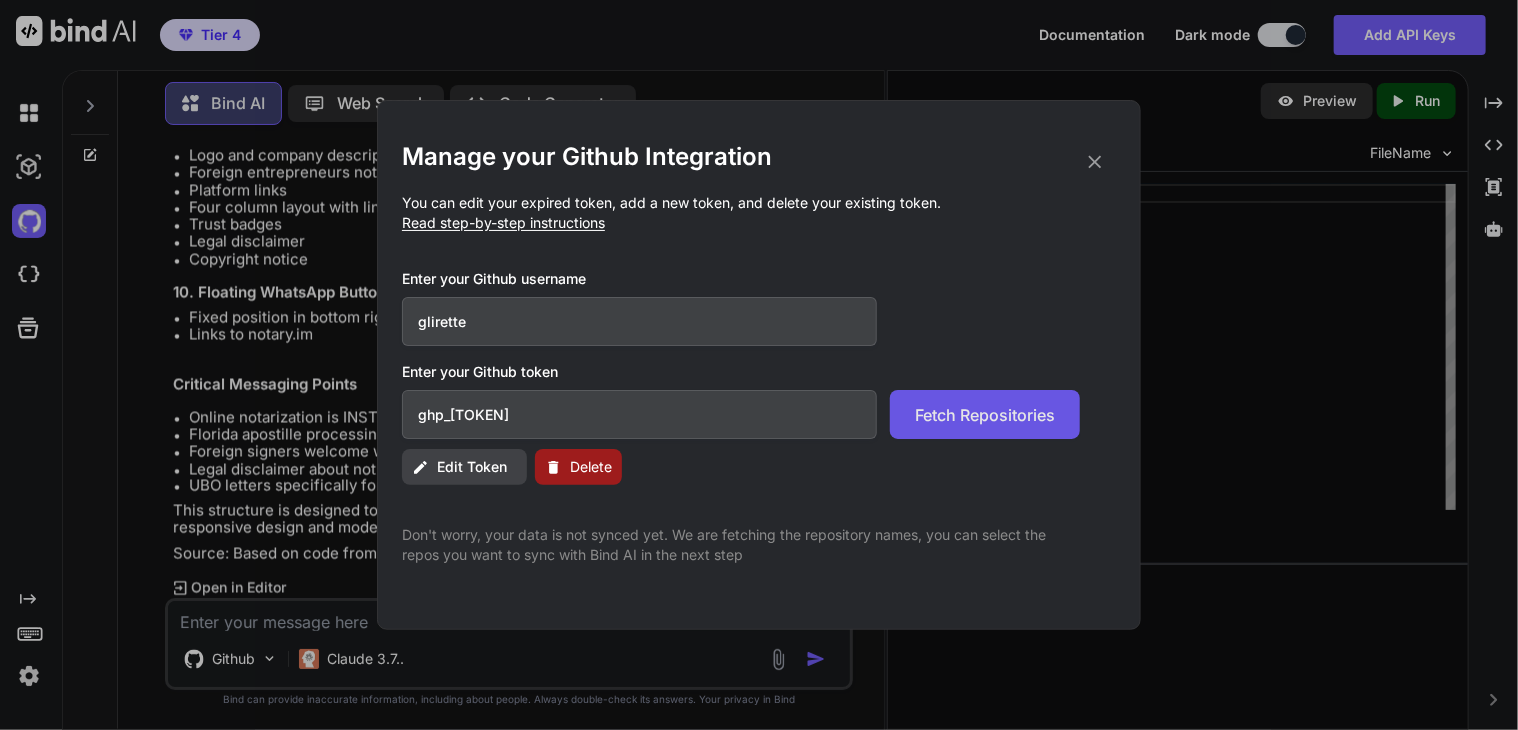 type on "ghp_[TOKEN]" 